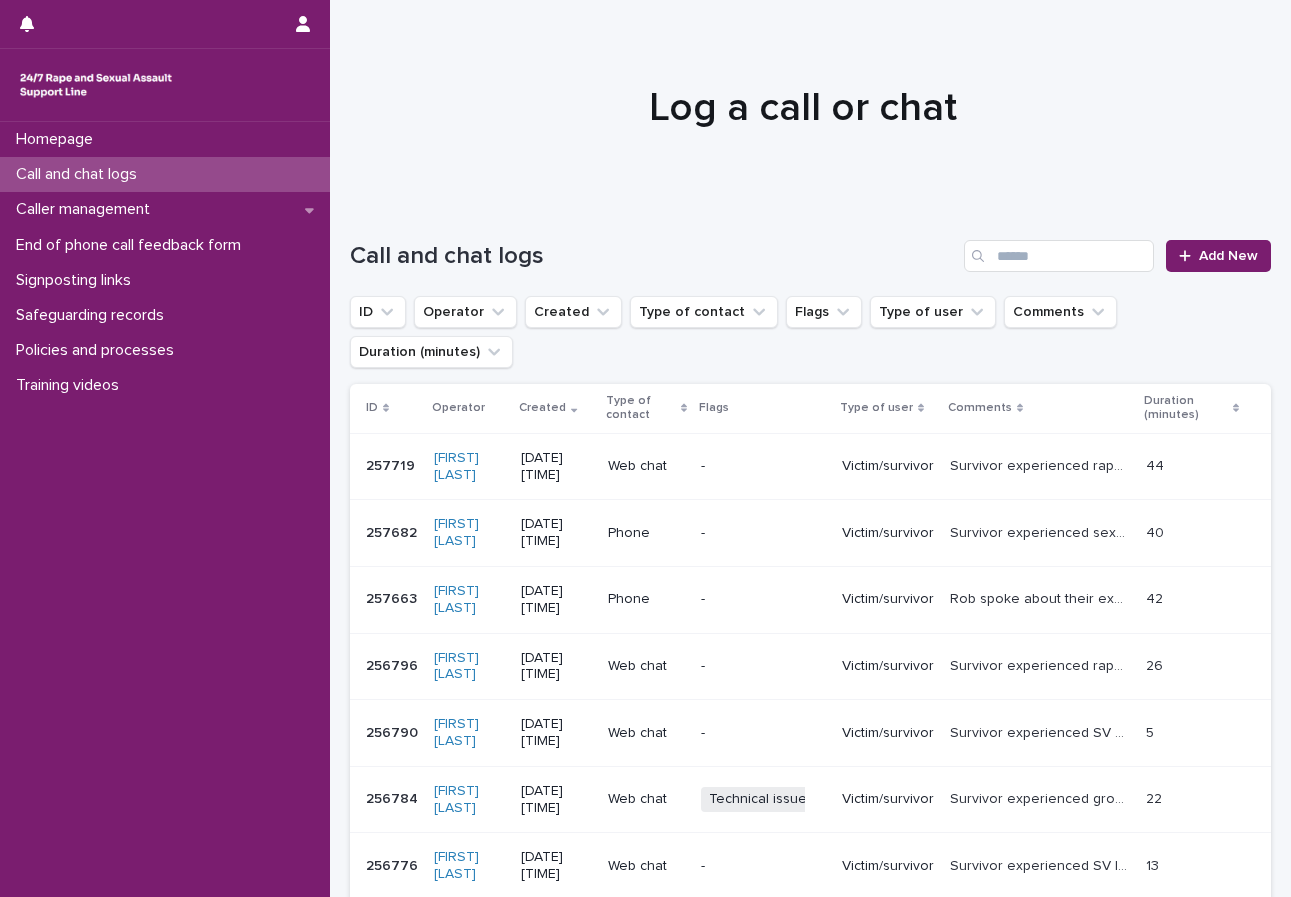 scroll, scrollTop: 0, scrollLeft: 0, axis: both 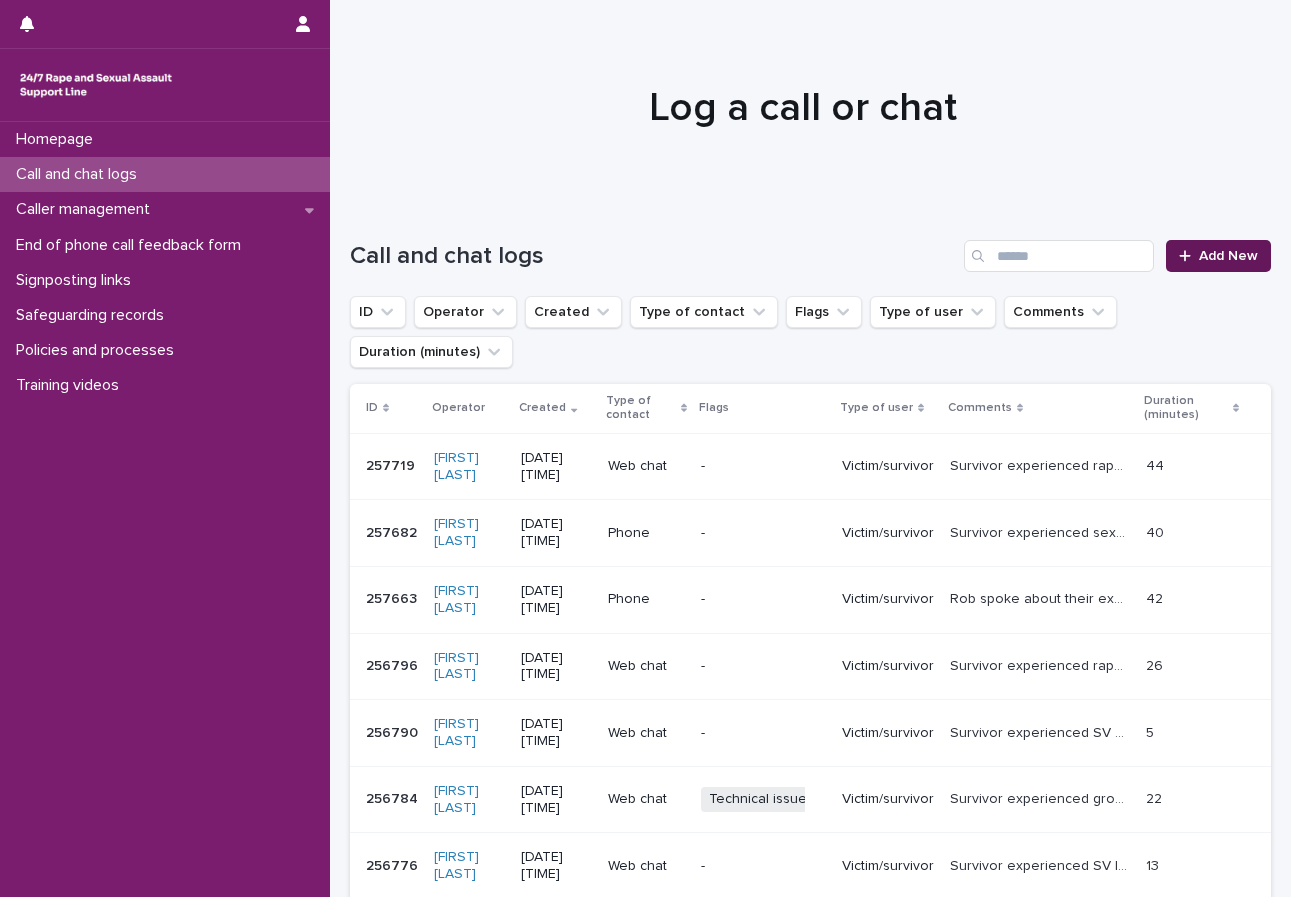 click on "Add New" at bounding box center [1218, 256] 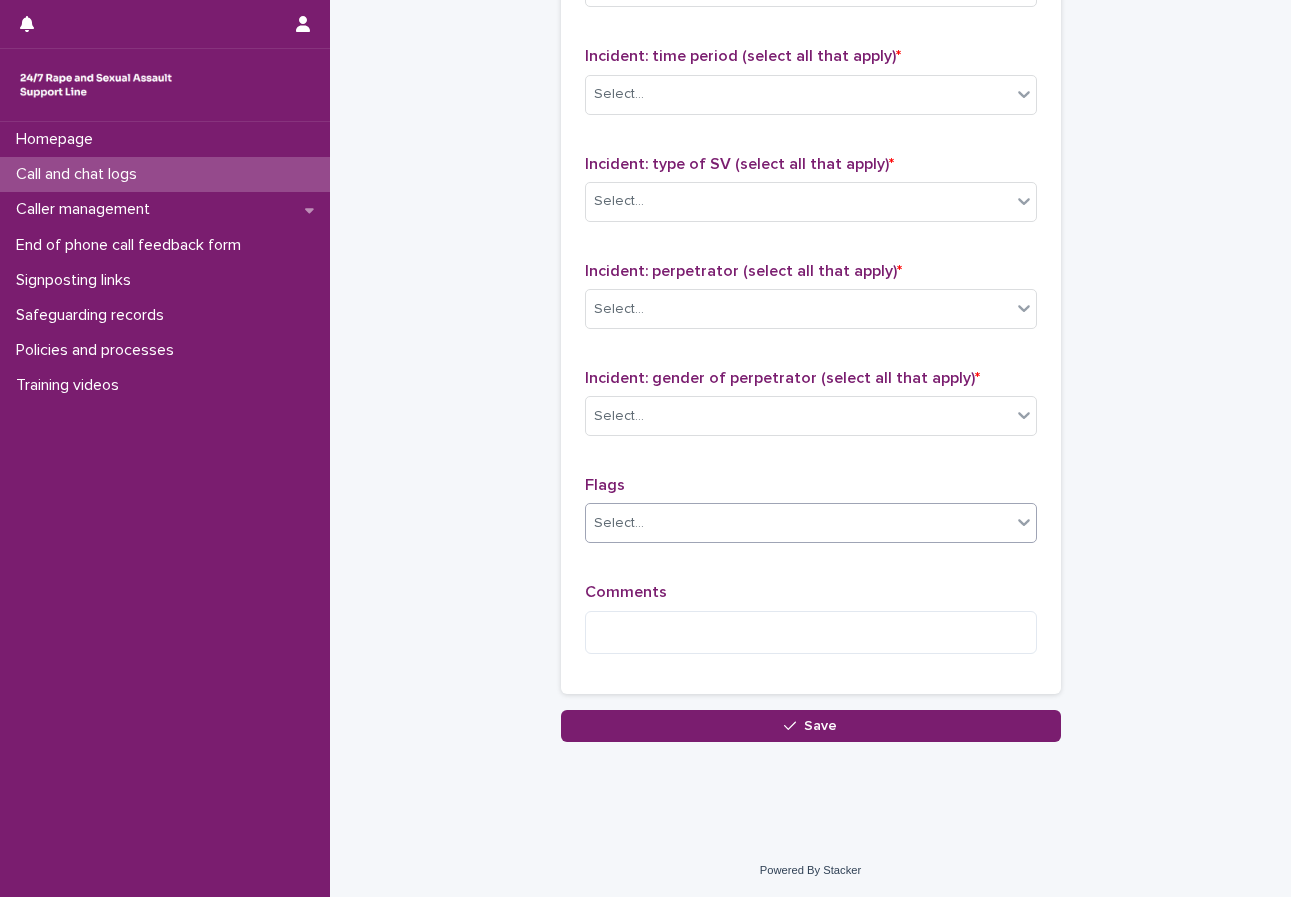 scroll, scrollTop: 1426, scrollLeft: 0, axis: vertical 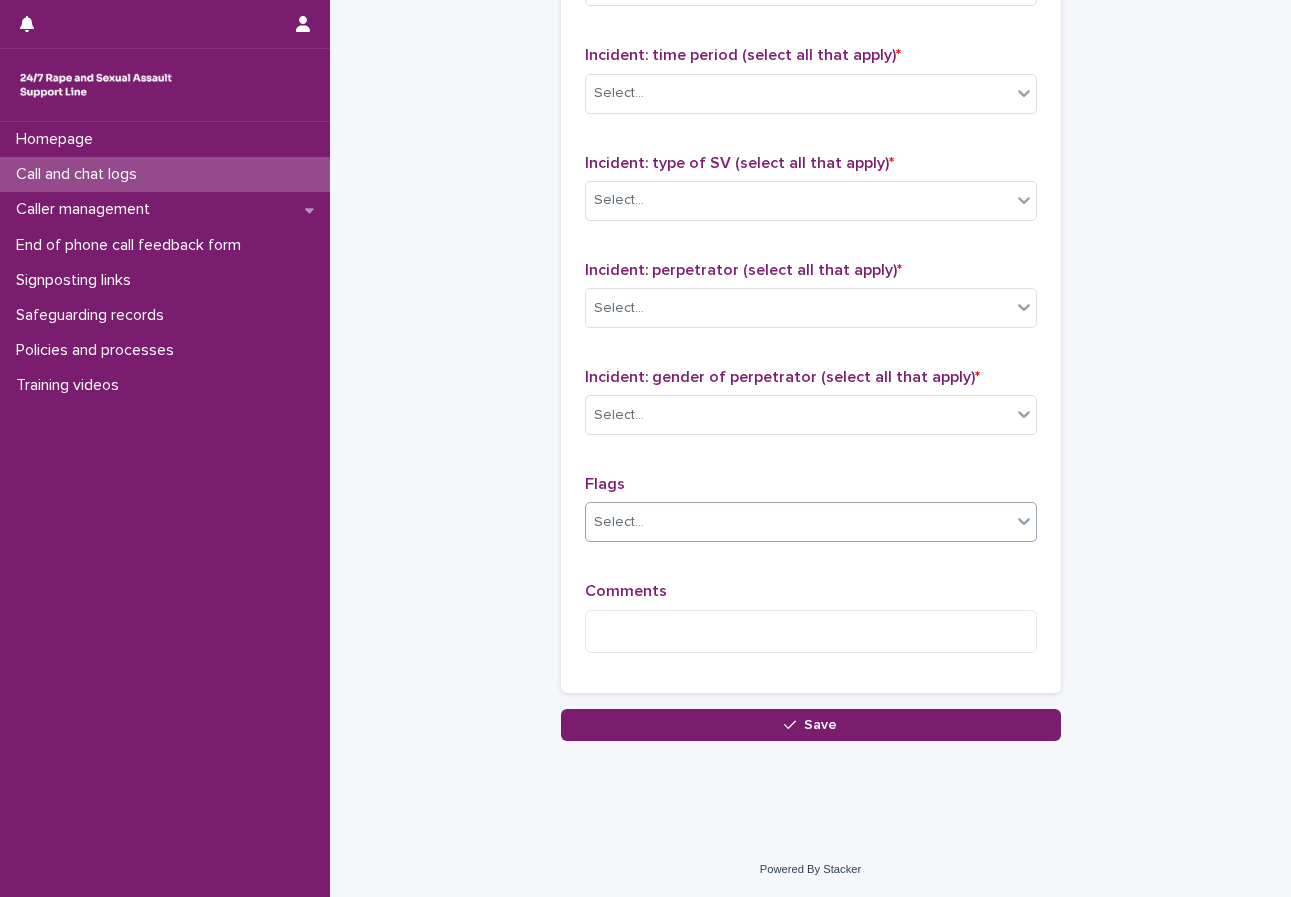 click on "Select..." at bounding box center [619, 522] 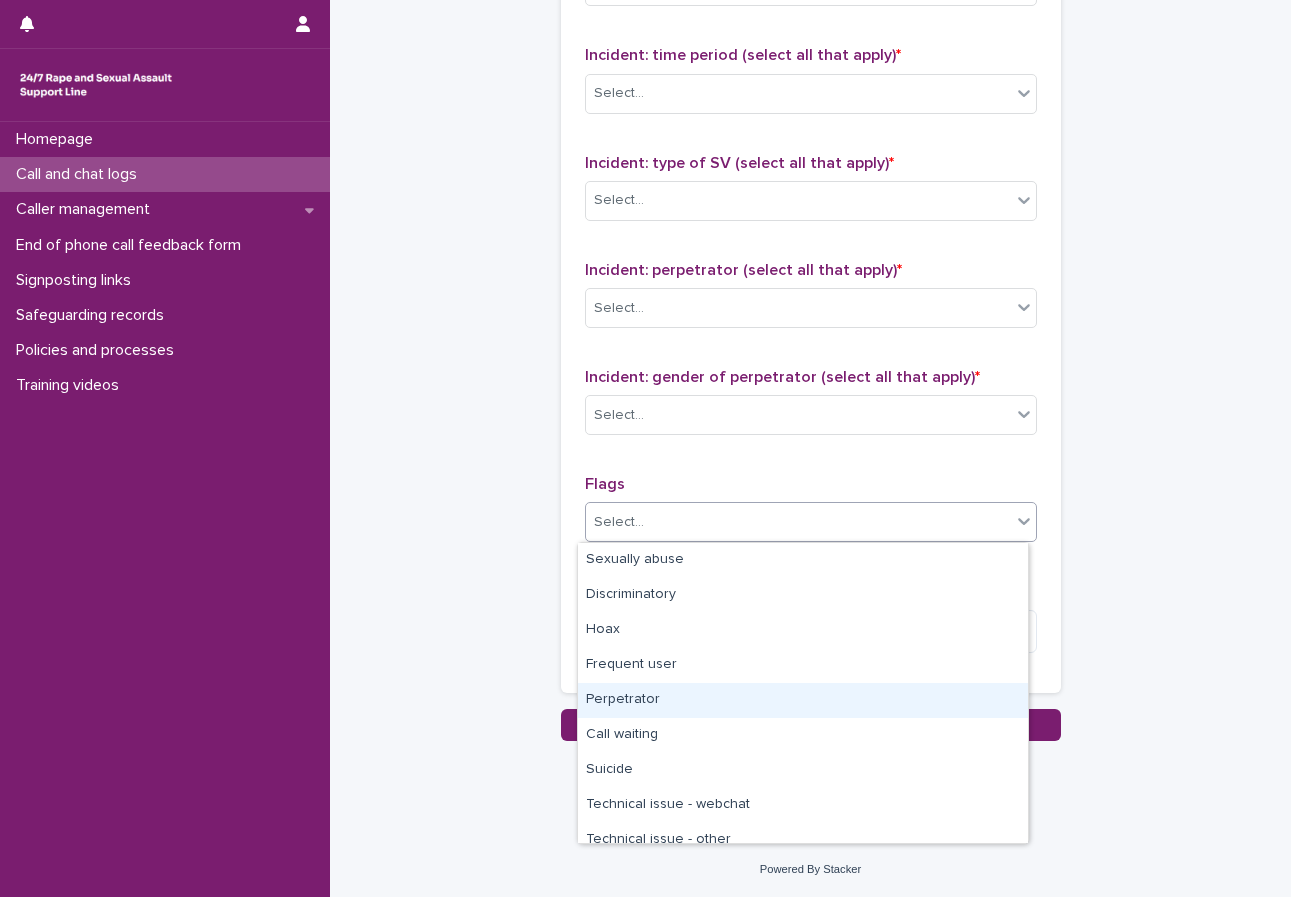 scroll, scrollTop: 100, scrollLeft: 0, axis: vertical 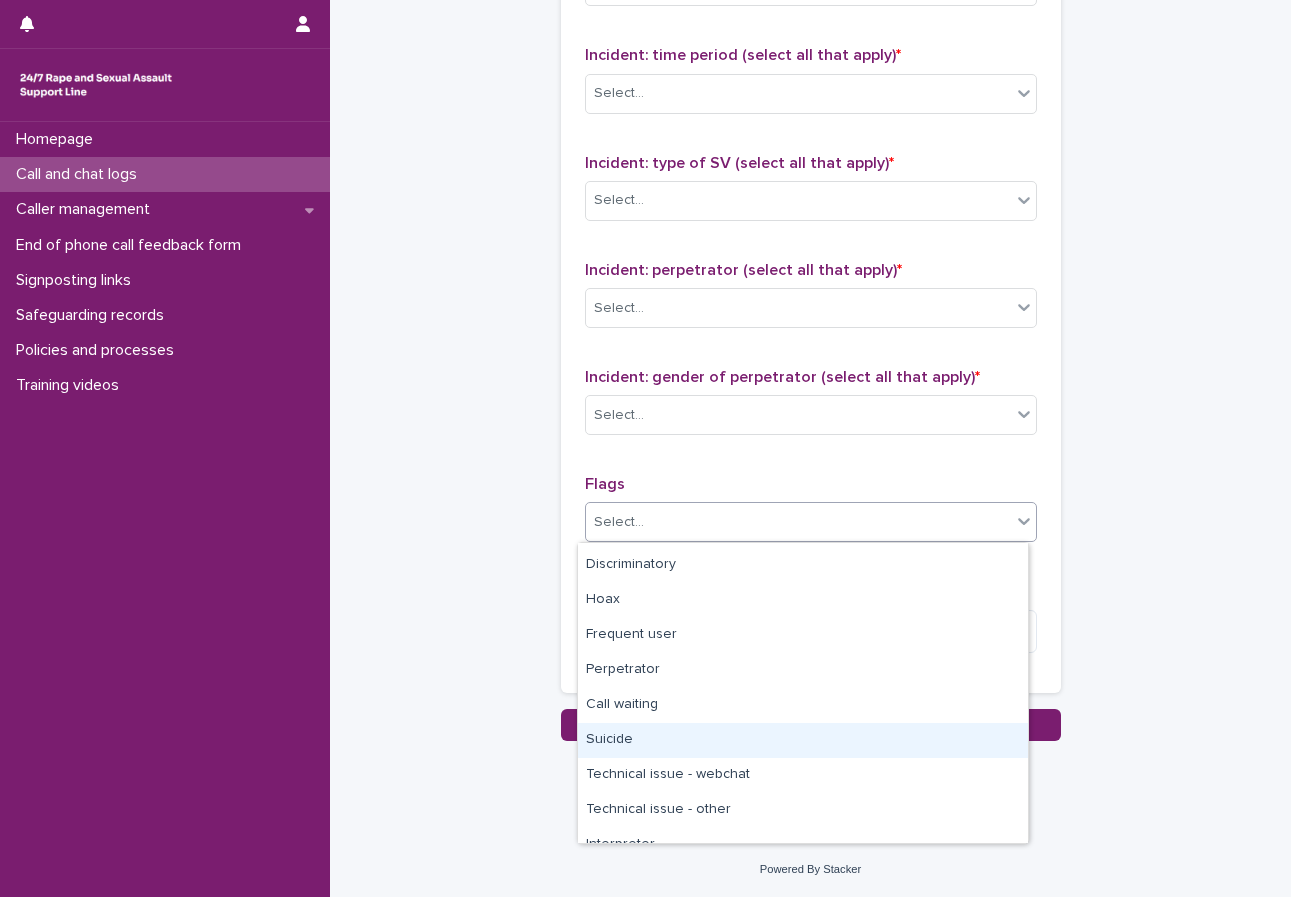 click on "Suicide" at bounding box center [803, 740] 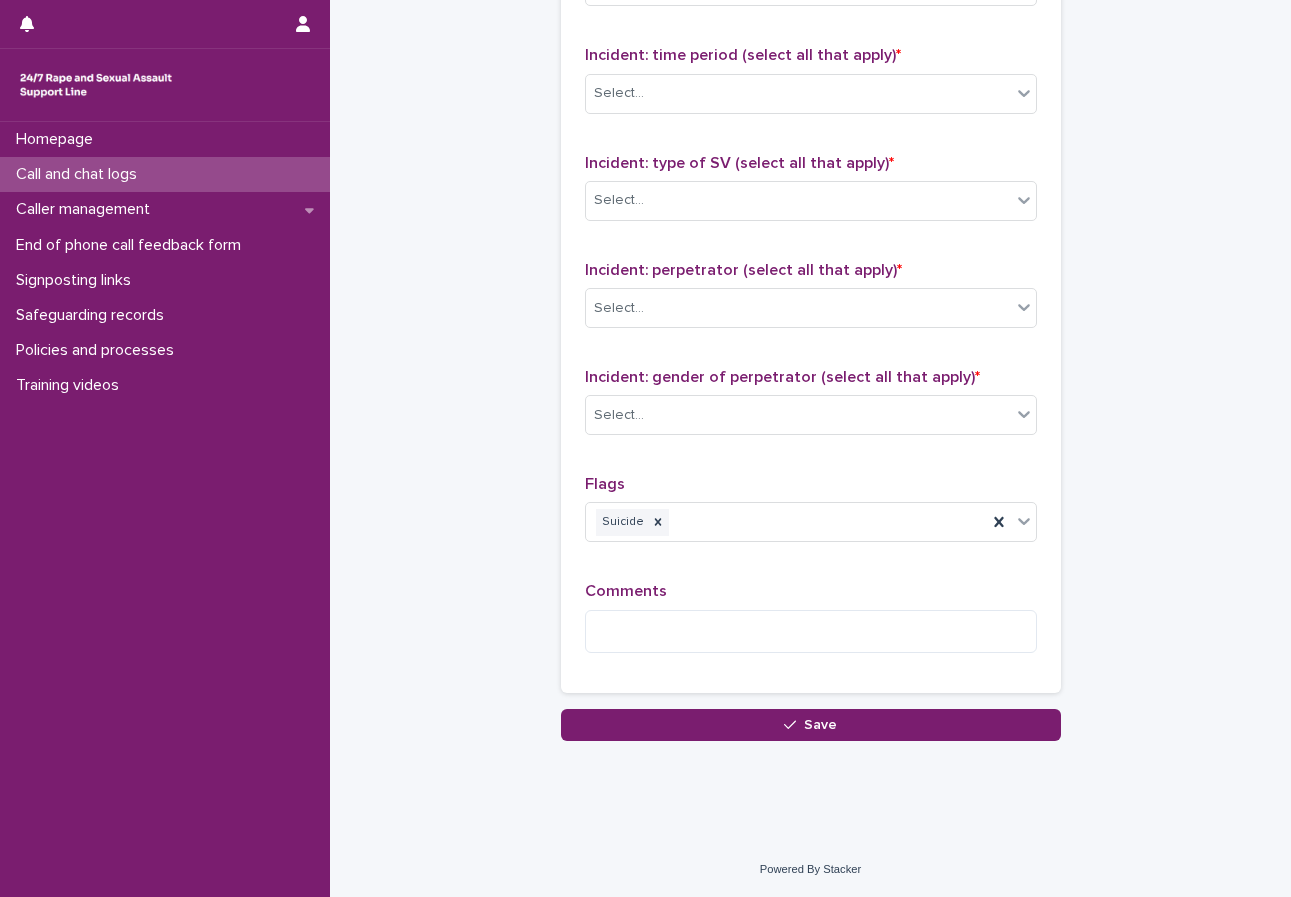 click on "Call and chat logs: add new Loading... Saving… Loading... Saving… Loading... Saving… Start date and time * [DATE] [TIME] Duration (in minutes) * [NUMBER] Call or chat? * Select... Loading... Saving… Type of user * Select... New/repeat user * Select... Loading... Saving… Loading... Saving… Country (if provided) * Select... Region (if provided) * Select... Loading... Saving… Loading... Saving… Gender of victim/survivor (if provided) * Select... Age of victim/survivor (if provided) * Select... Loading... Saving… Type of support received (select all that apply) Select... Signposted (select all that apply) Select... Incident: time period (select all that apply) * Select... Incident: type of SV (select all that apply) * Select... Incident: perpetrator (select all that apply) * Select... Incident: gender of perpetrator (select all that apply) * Select... Flags Suicide Comments Loading... Saving… Loading... Saving… Loading... Saving… Loading... Saving… Please fill out the required fields above. Save" at bounding box center (810, -342) 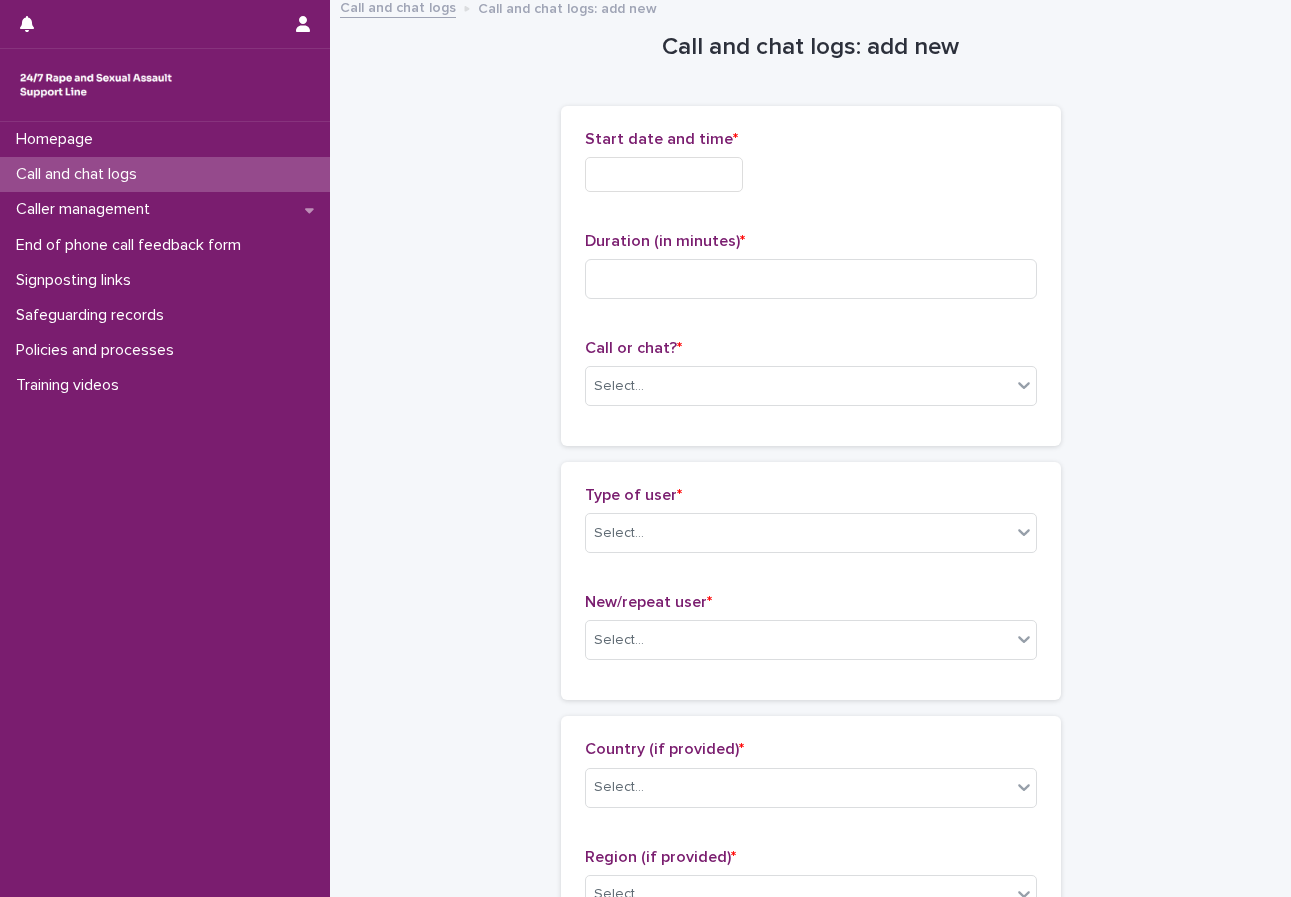 scroll, scrollTop: 0, scrollLeft: 0, axis: both 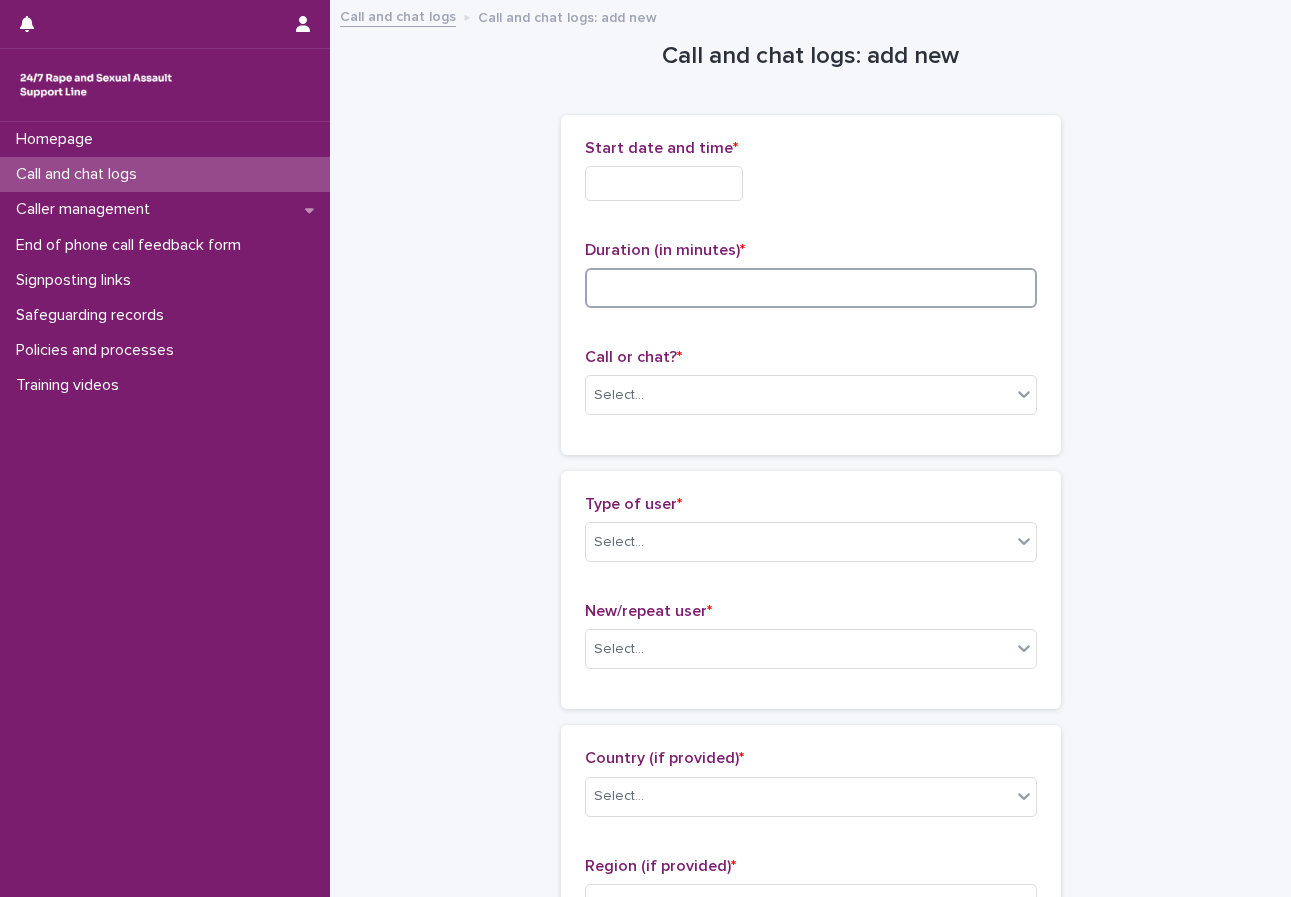 click at bounding box center (811, 288) 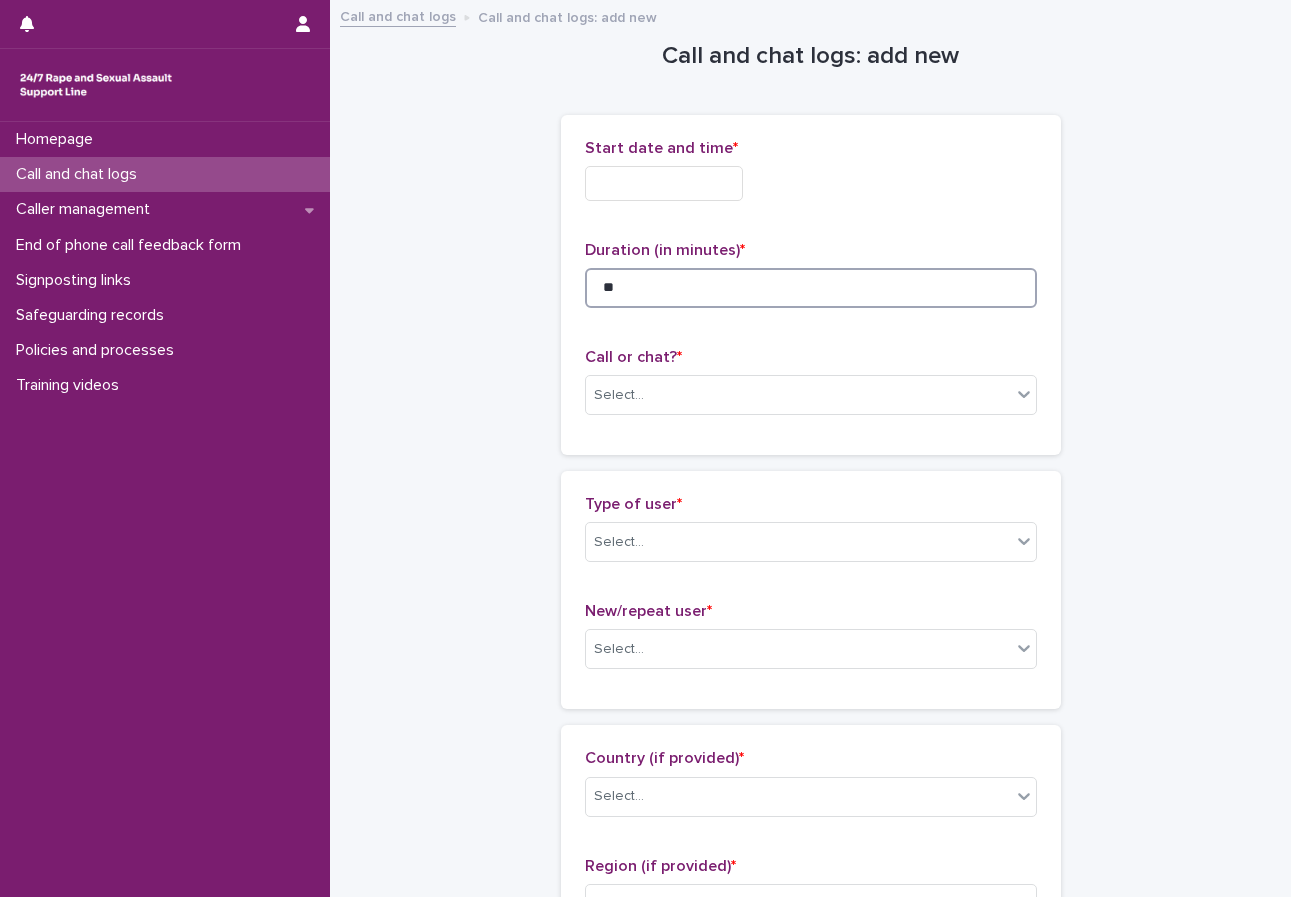 type on "**" 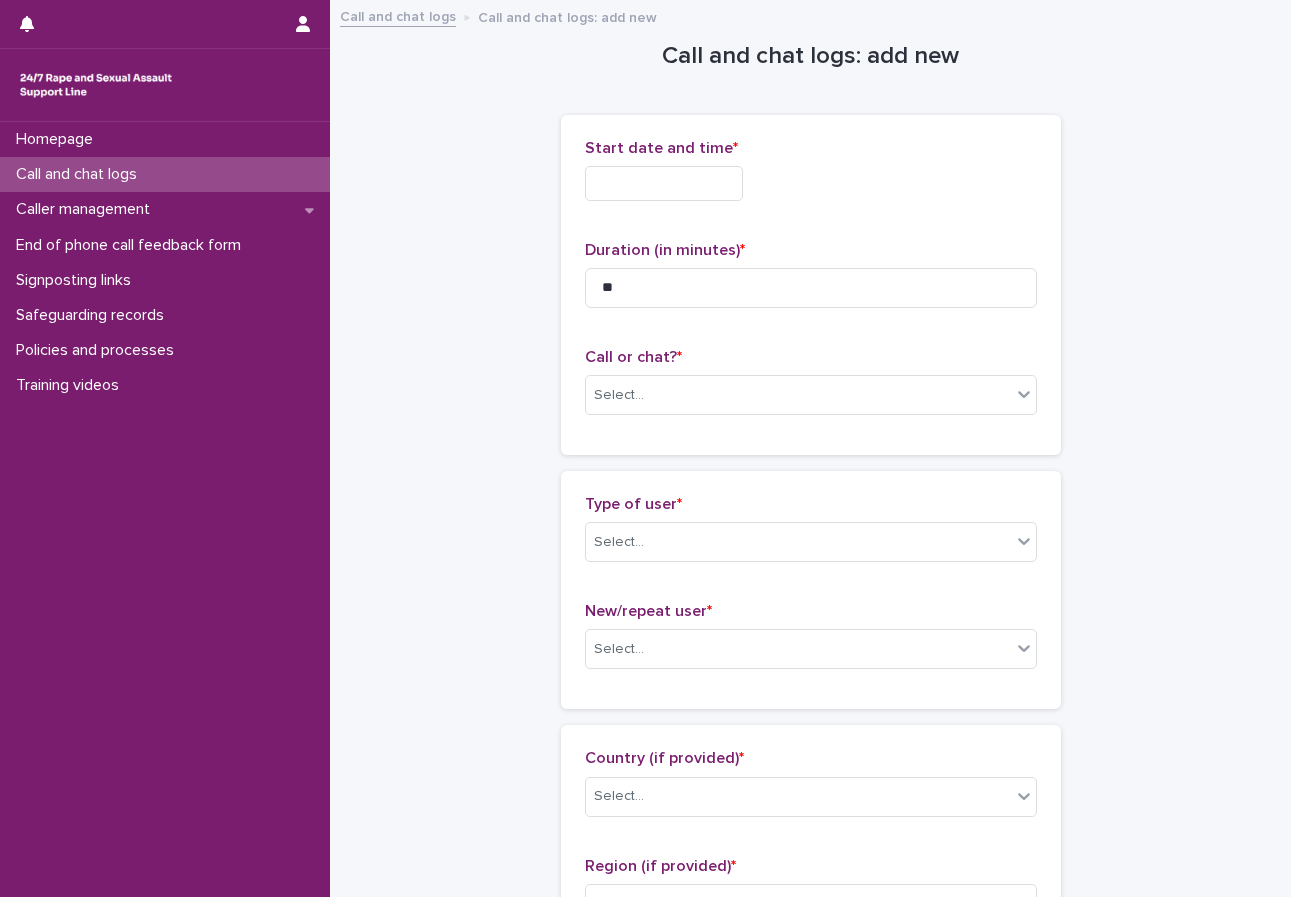 click at bounding box center (664, 183) 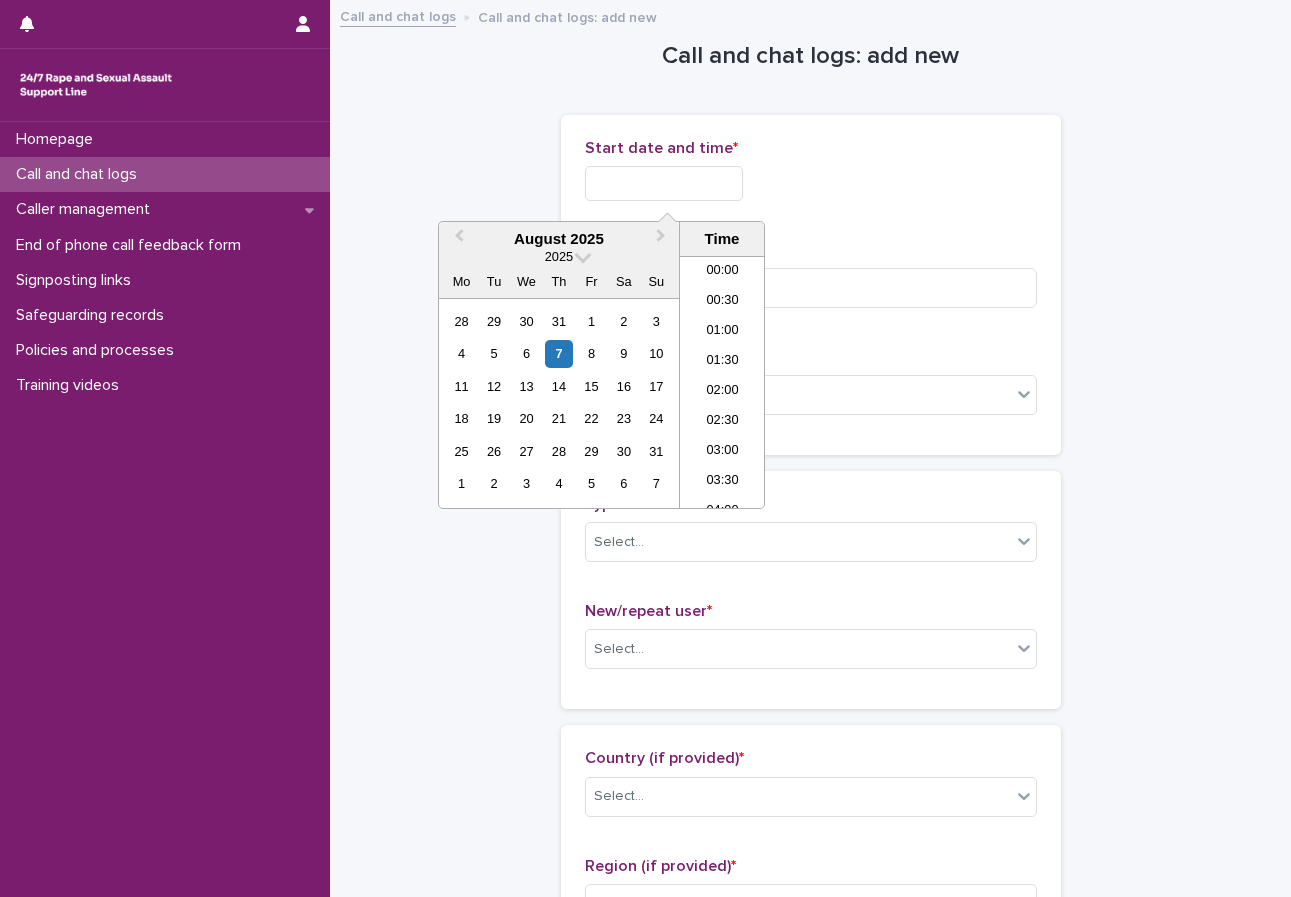 scroll, scrollTop: 1180, scrollLeft: 0, axis: vertical 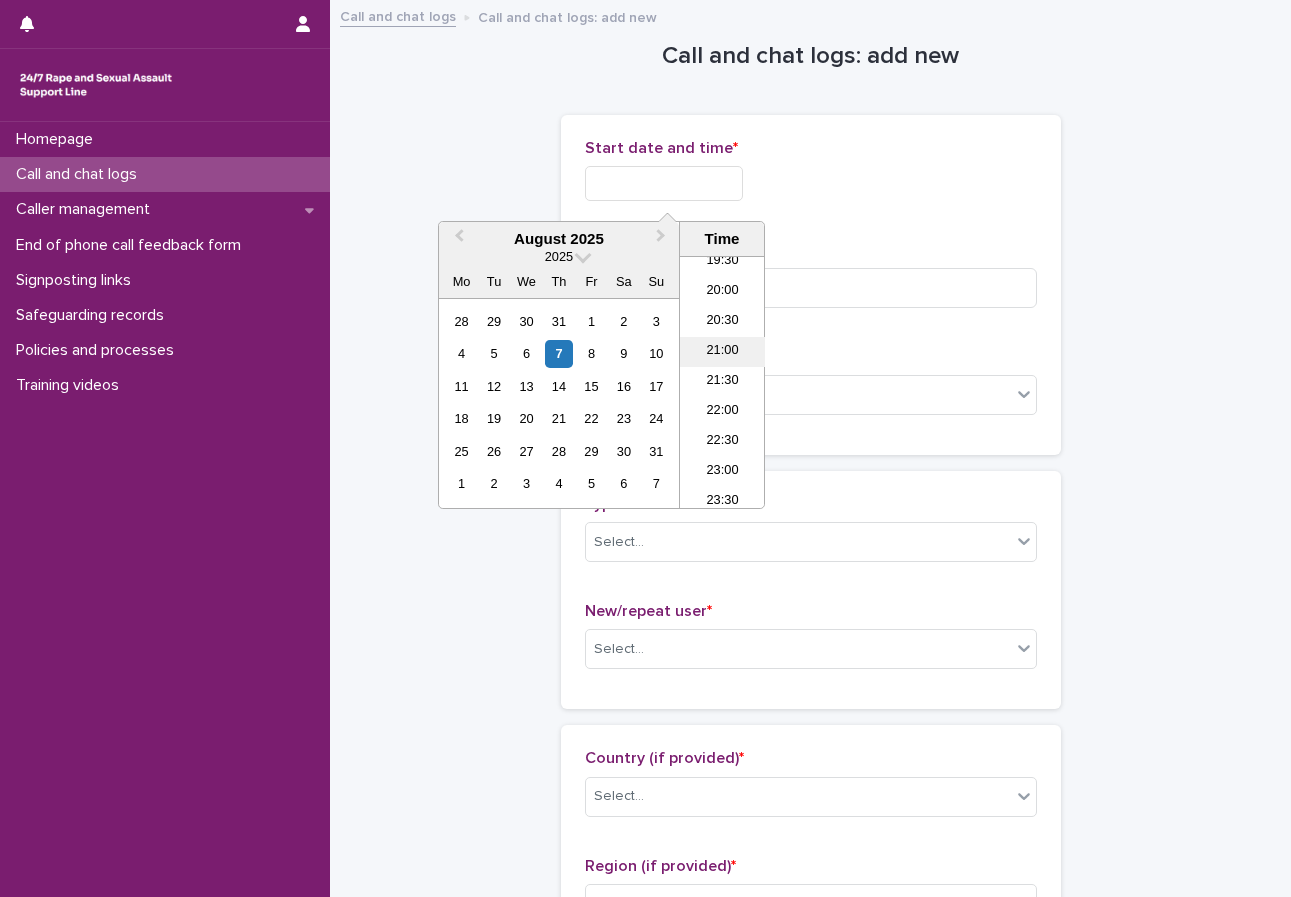click on "21:00" at bounding box center [722, 352] 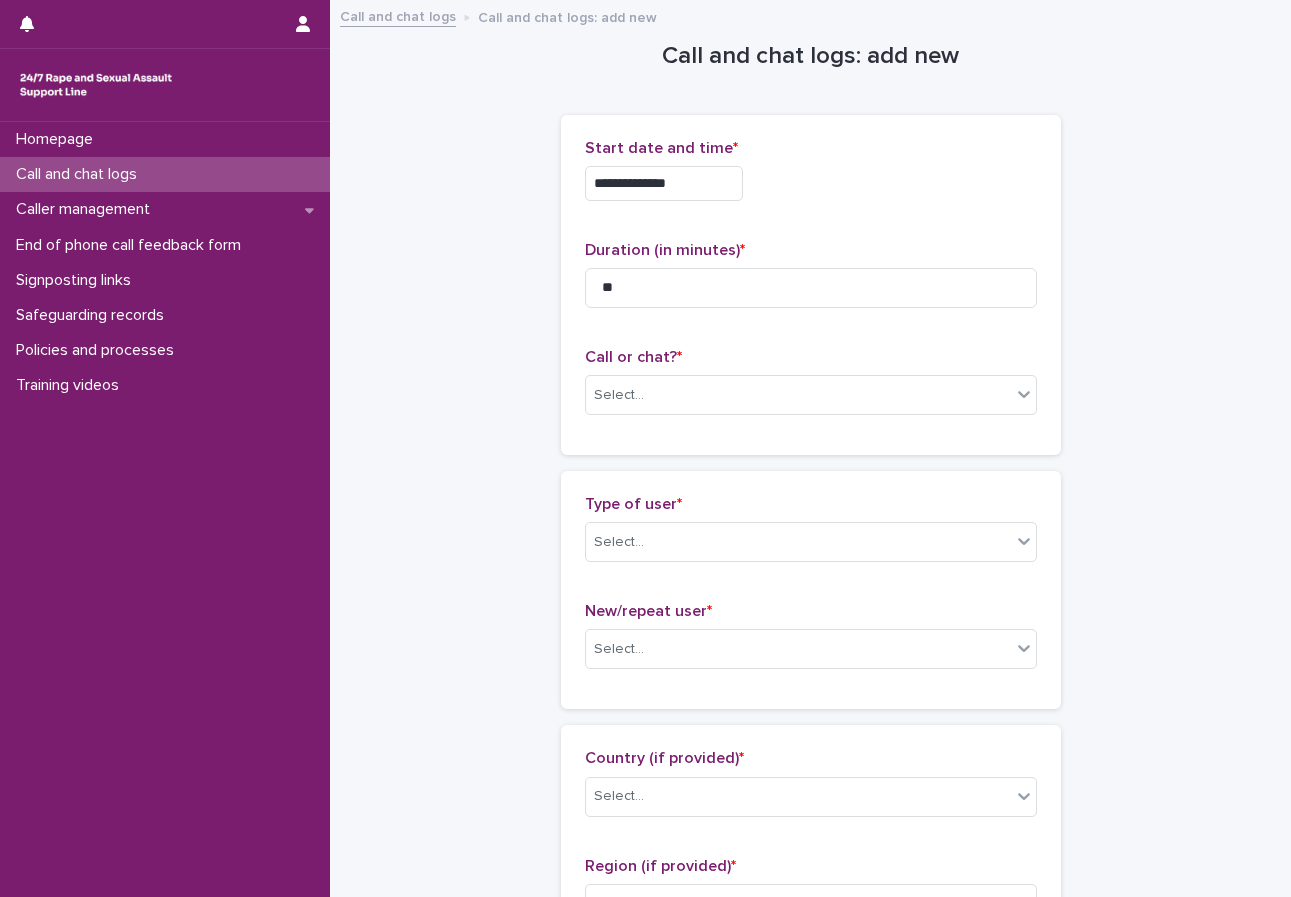 click on "**********" at bounding box center [664, 183] 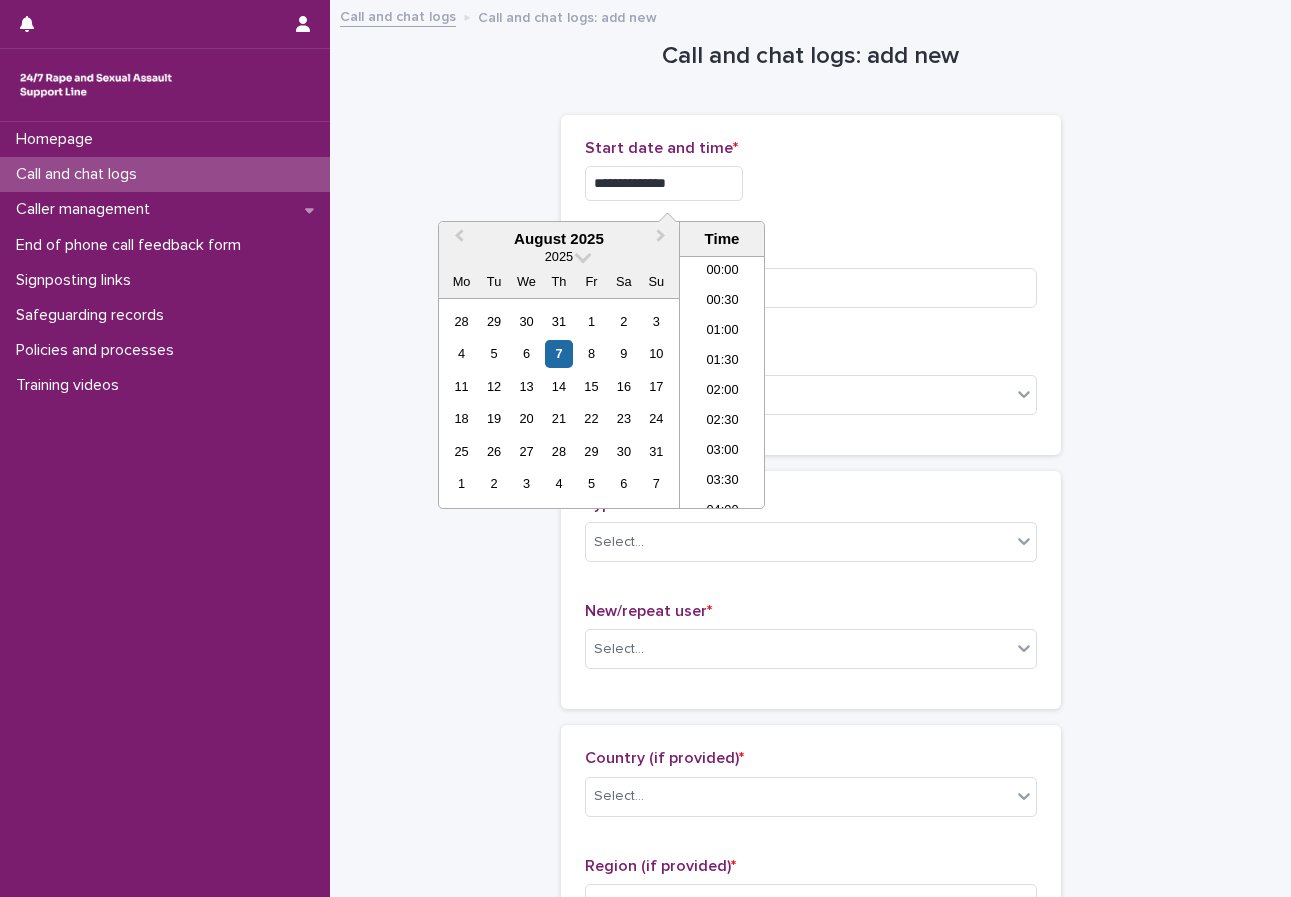 scroll, scrollTop: 1150, scrollLeft: 0, axis: vertical 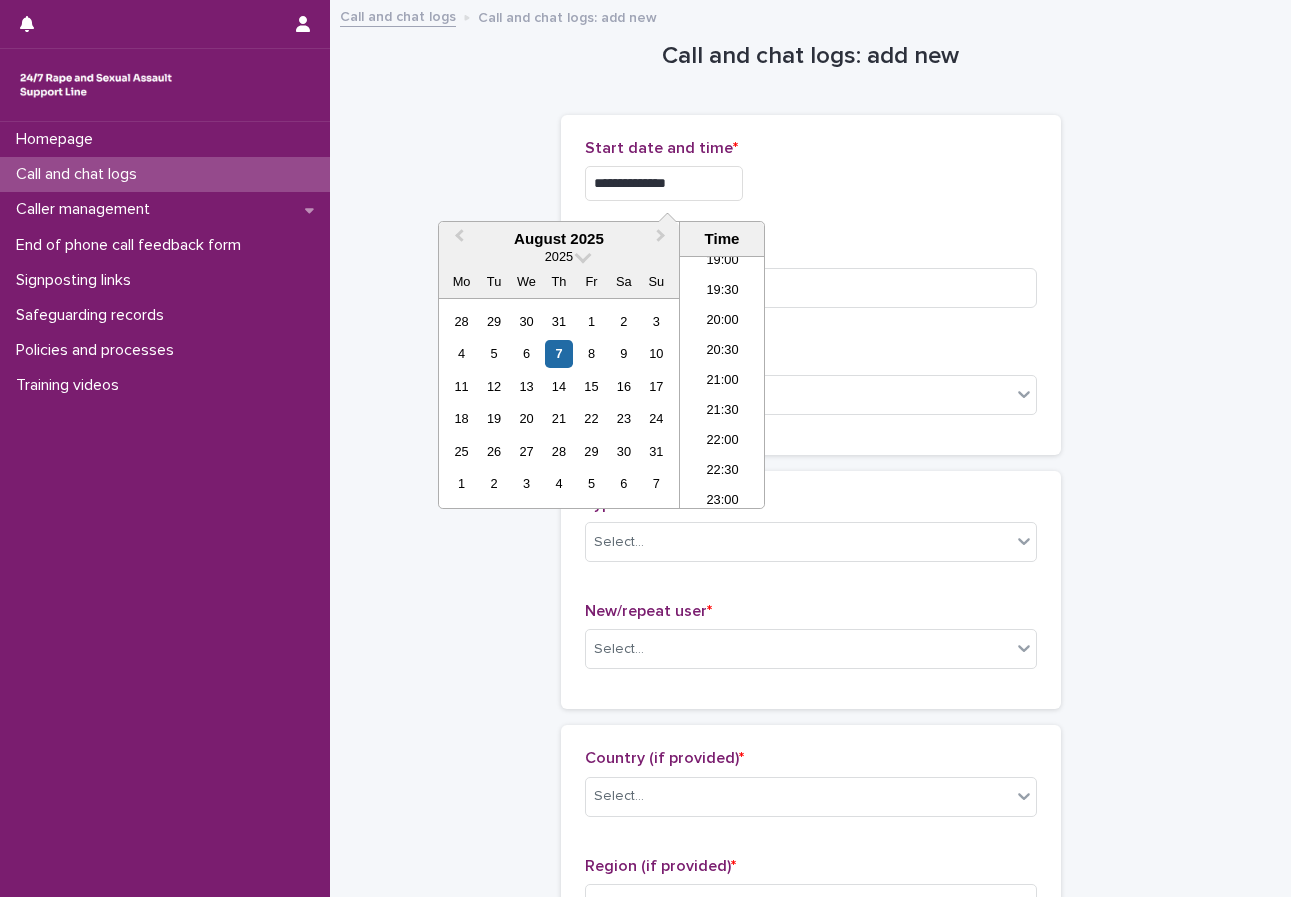 type on "**********" 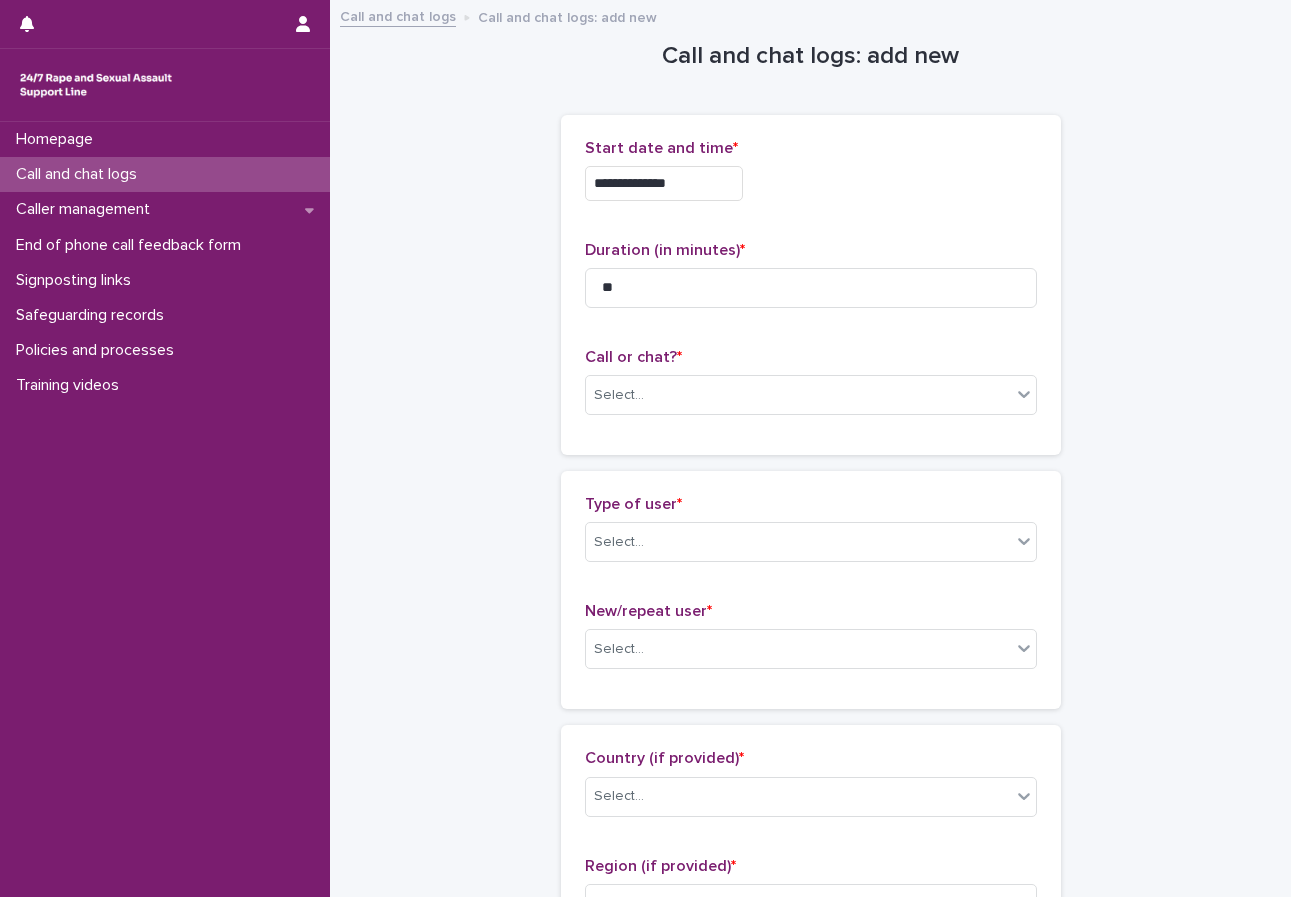 click on "**********" at bounding box center [810, 1084] 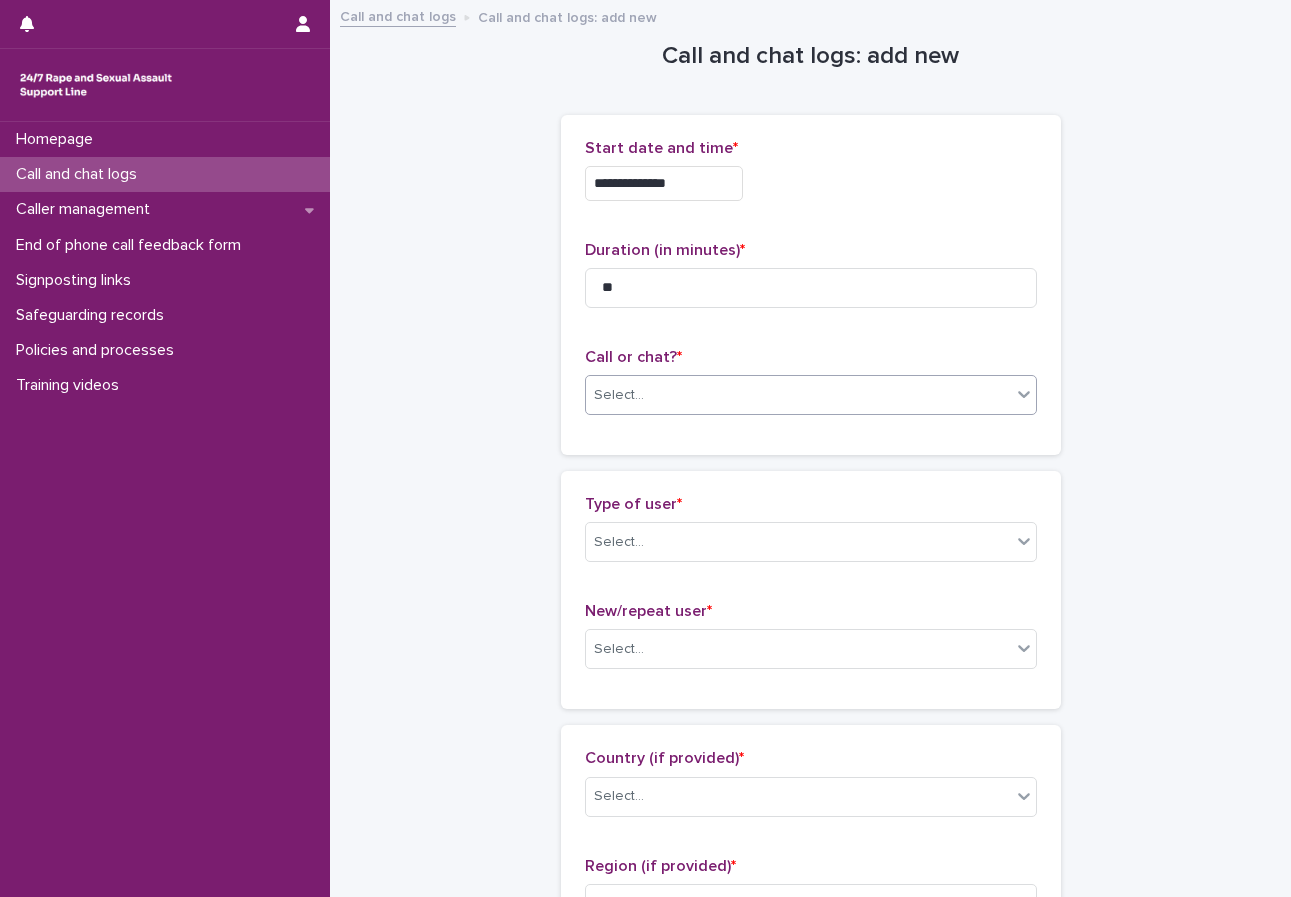 click on "Select..." at bounding box center [798, 395] 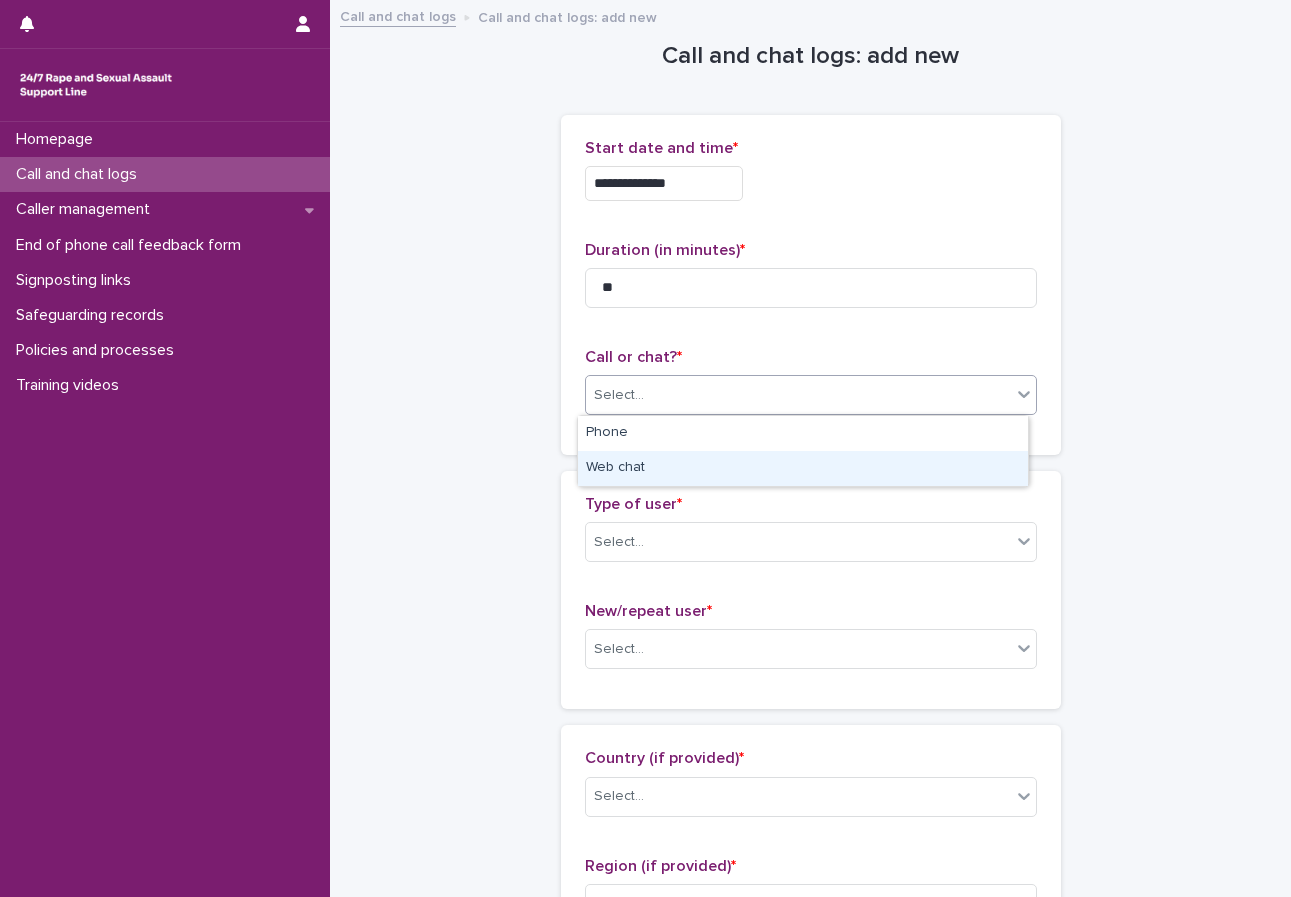 click on "Web chat" at bounding box center [803, 468] 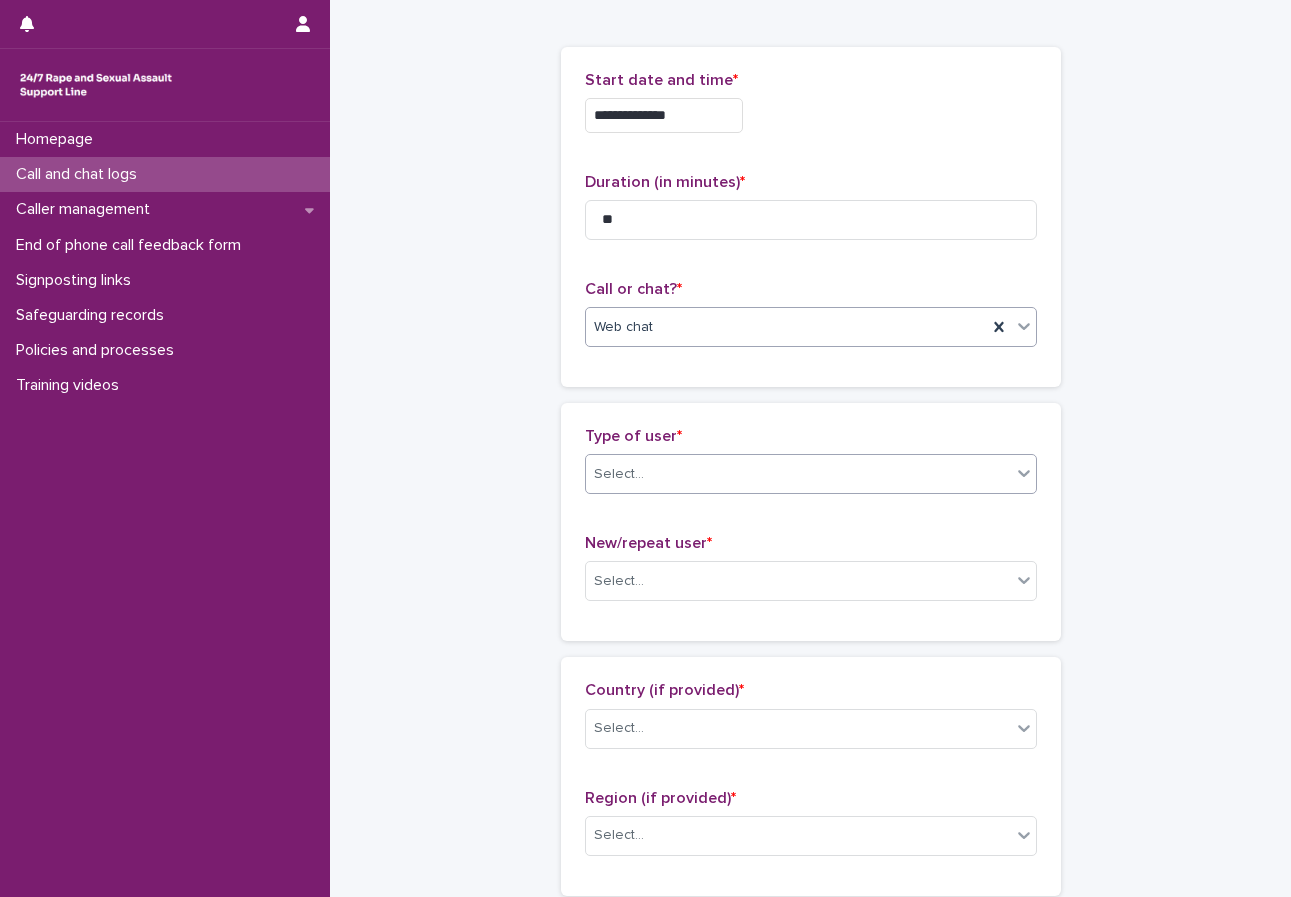 scroll, scrollTop: 100, scrollLeft: 0, axis: vertical 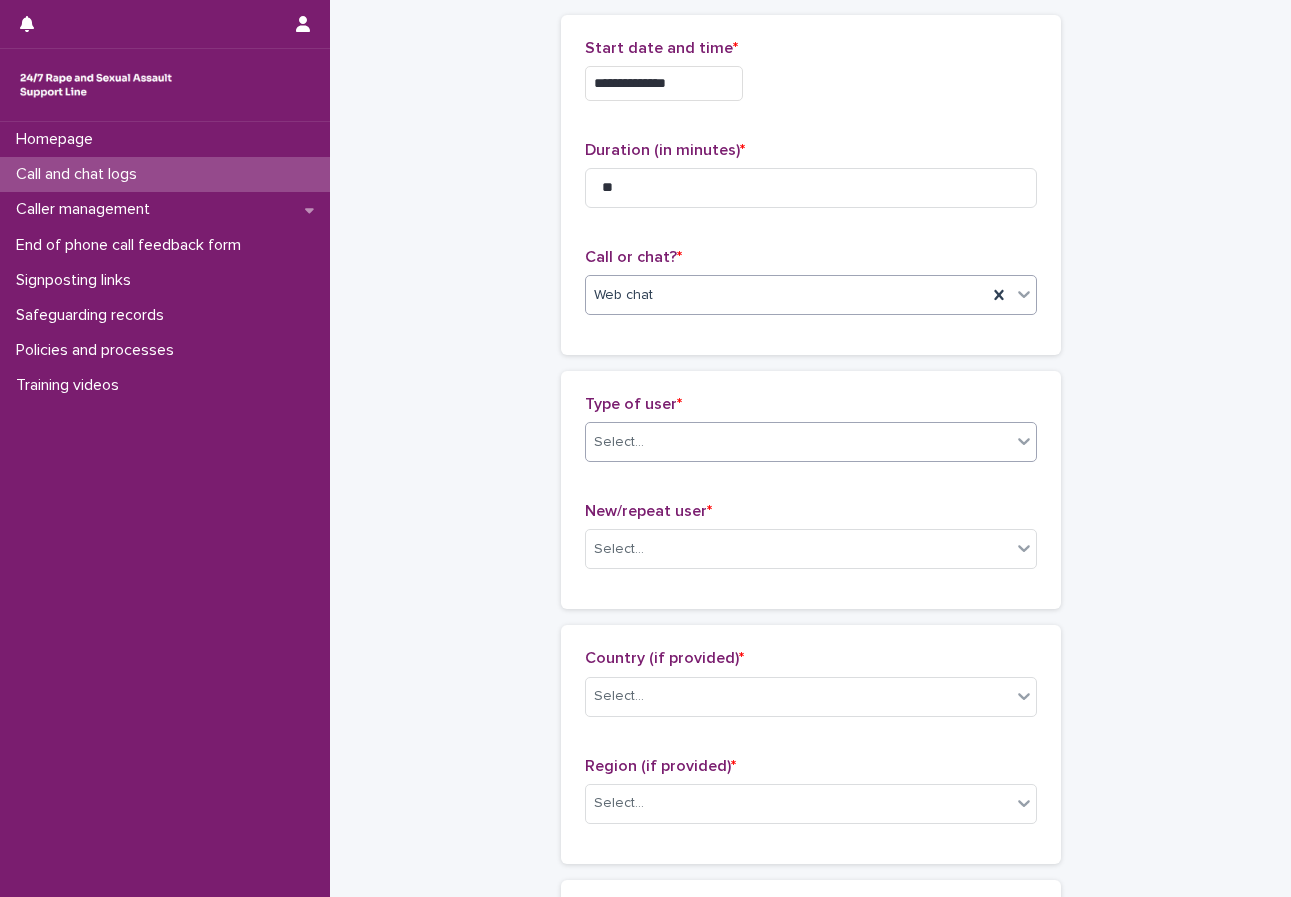 click on "Select..." at bounding box center [619, 442] 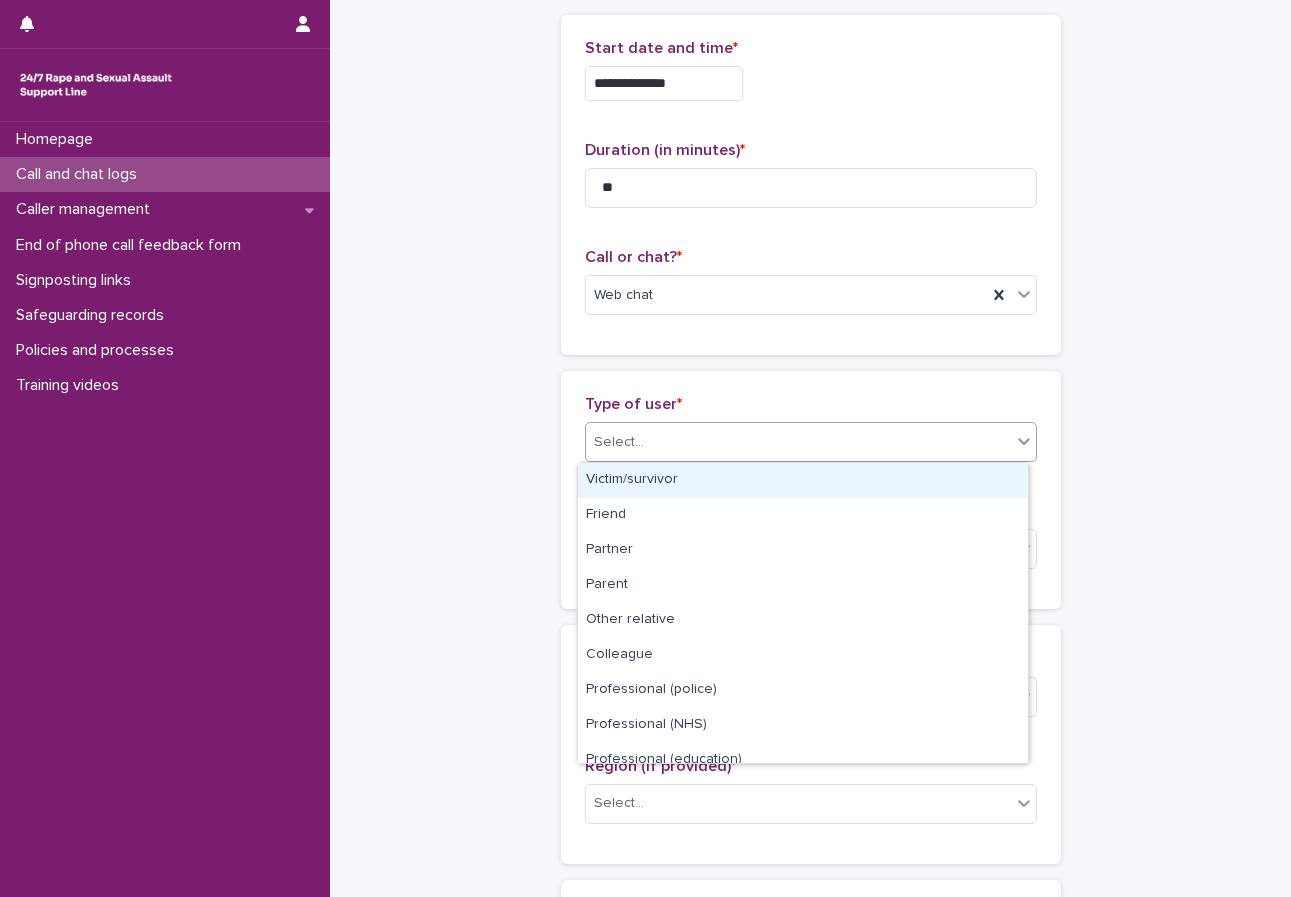 click on "Victim/survivor" at bounding box center (803, 480) 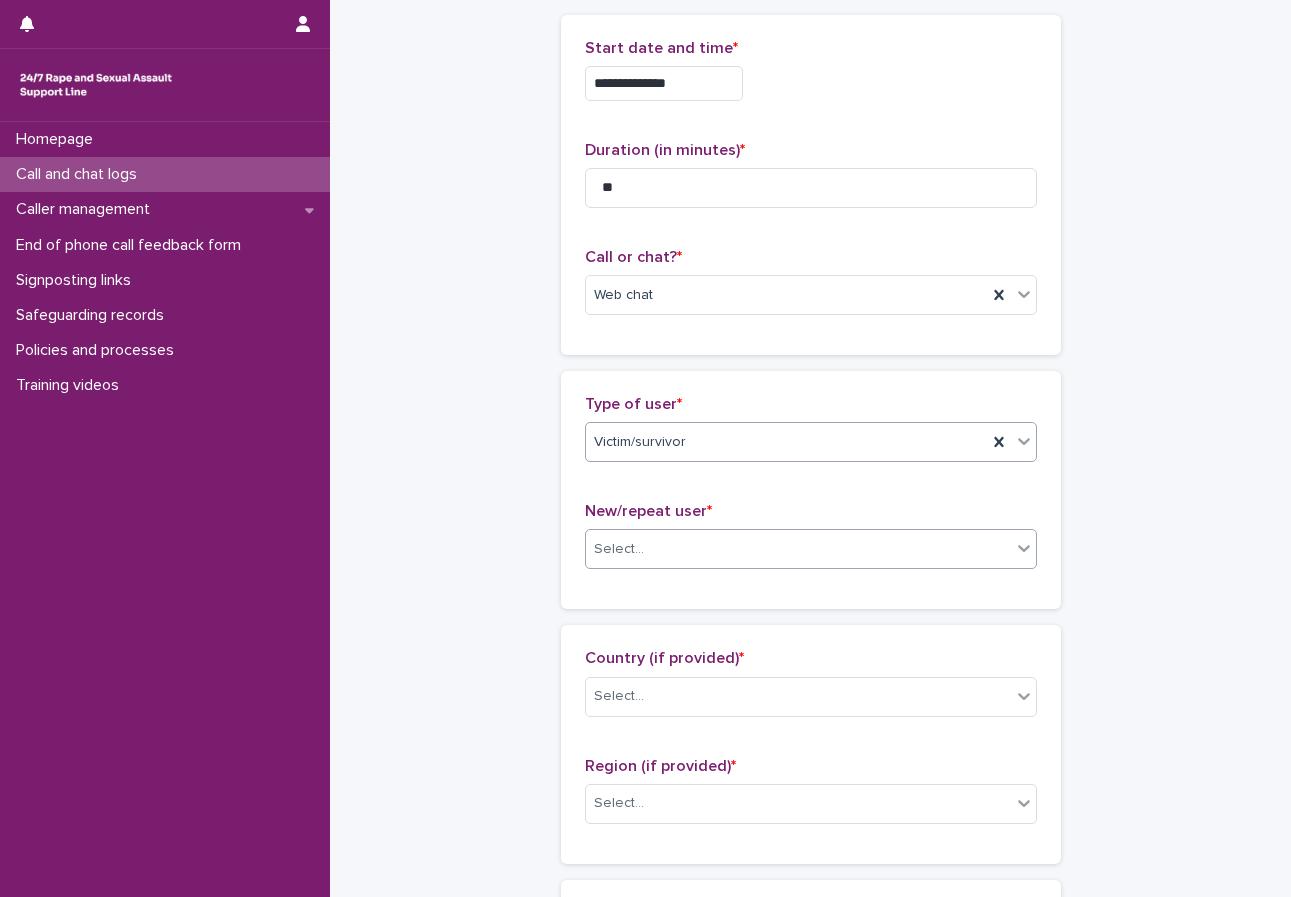 click on "Select..." at bounding box center [798, 549] 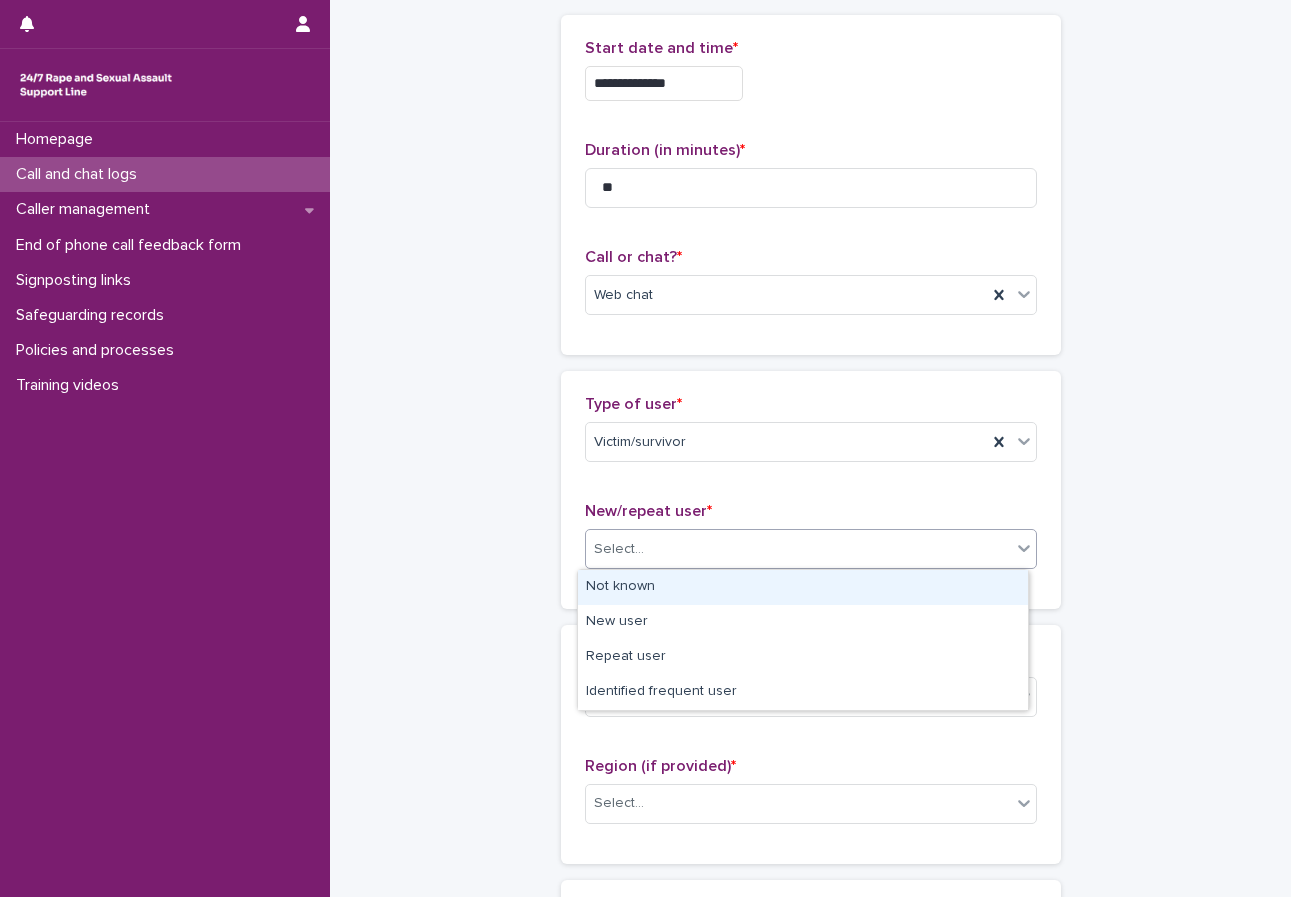 drag, startPoint x: 624, startPoint y: 590, endPoint x: 588, endPoint y: 567, distance: 42.72002 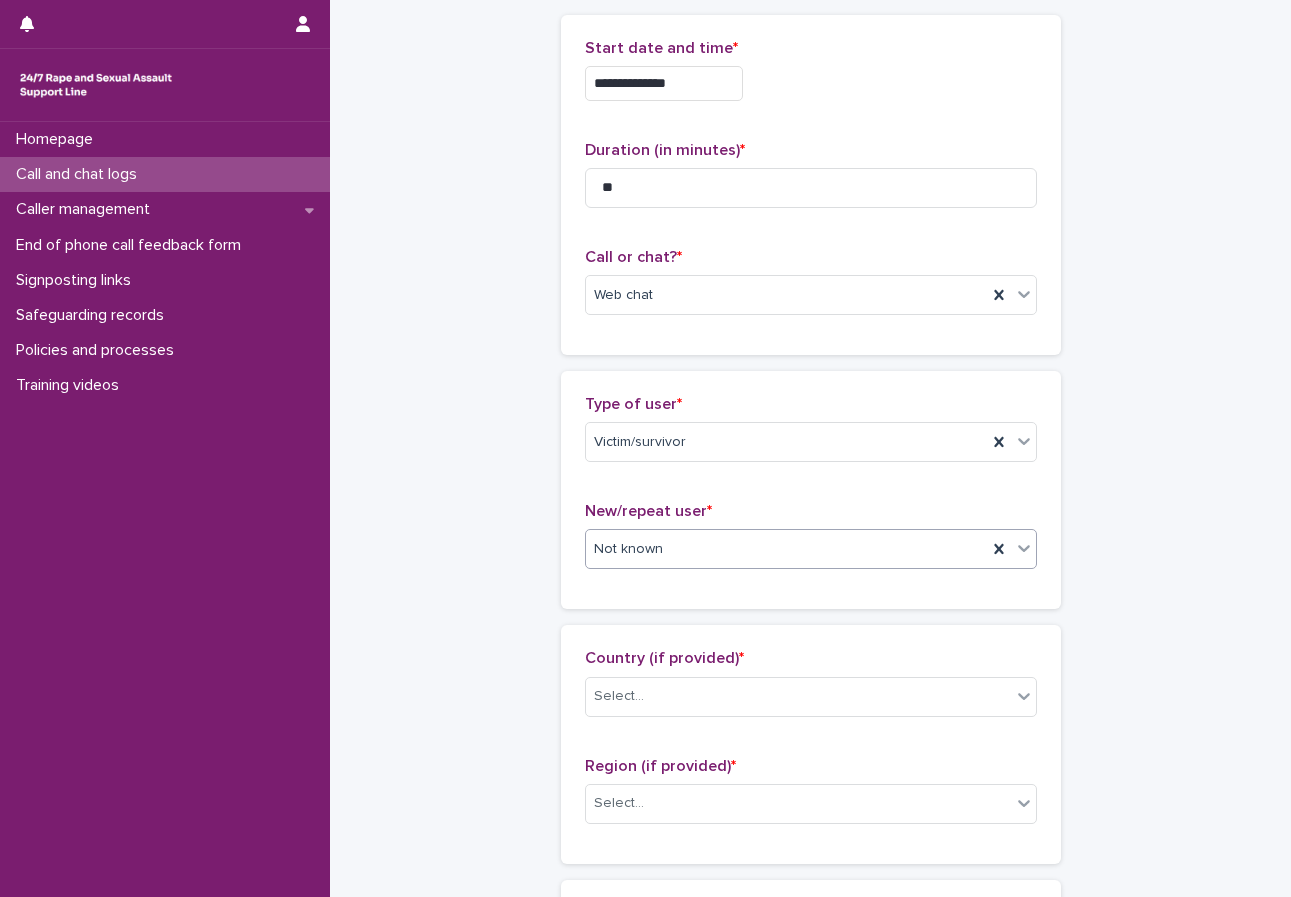 scroll, scrollTop: 300, scrollLeft: 0, axis: vertical 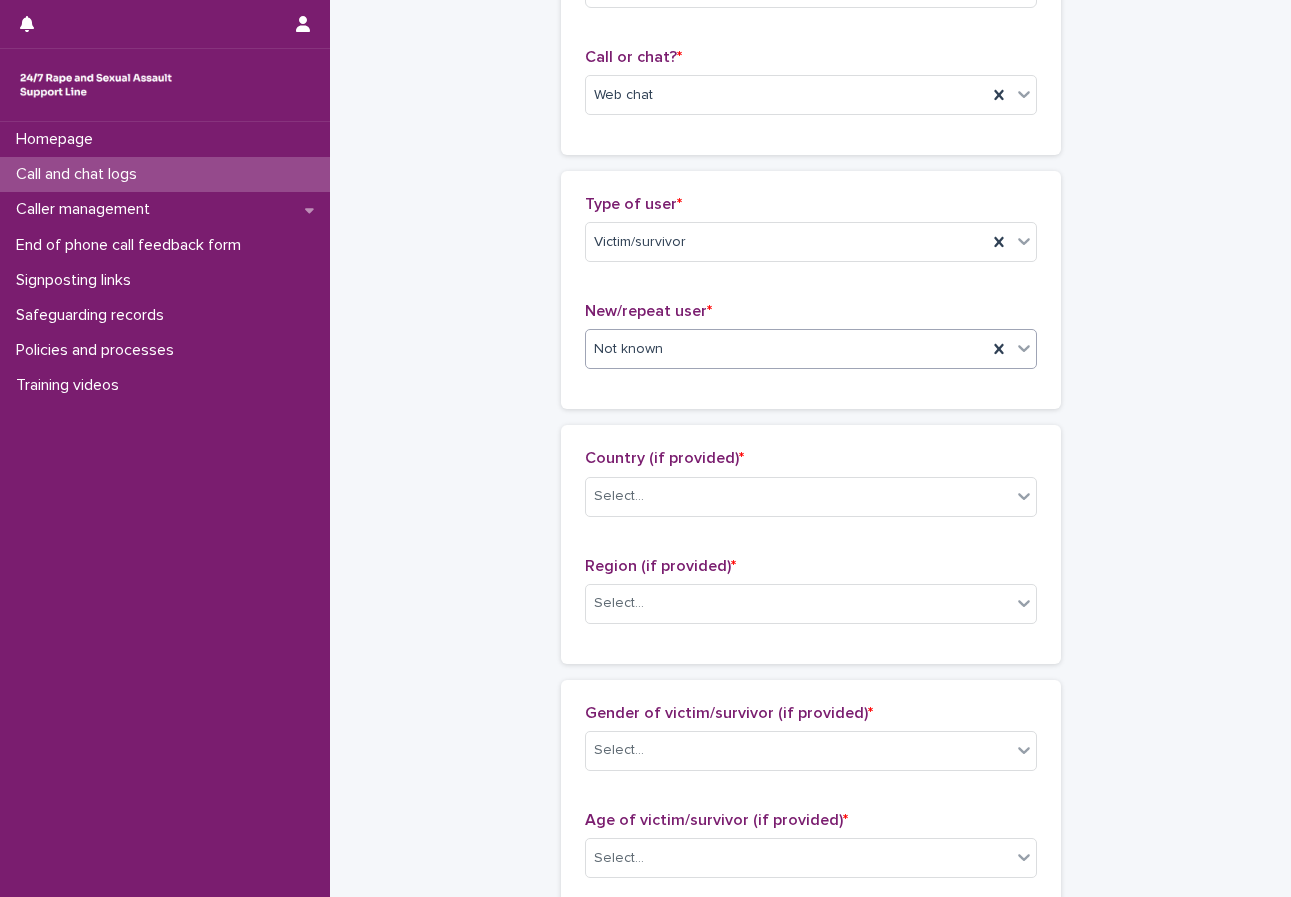 click on "**********" at bounding box center (810, 784) 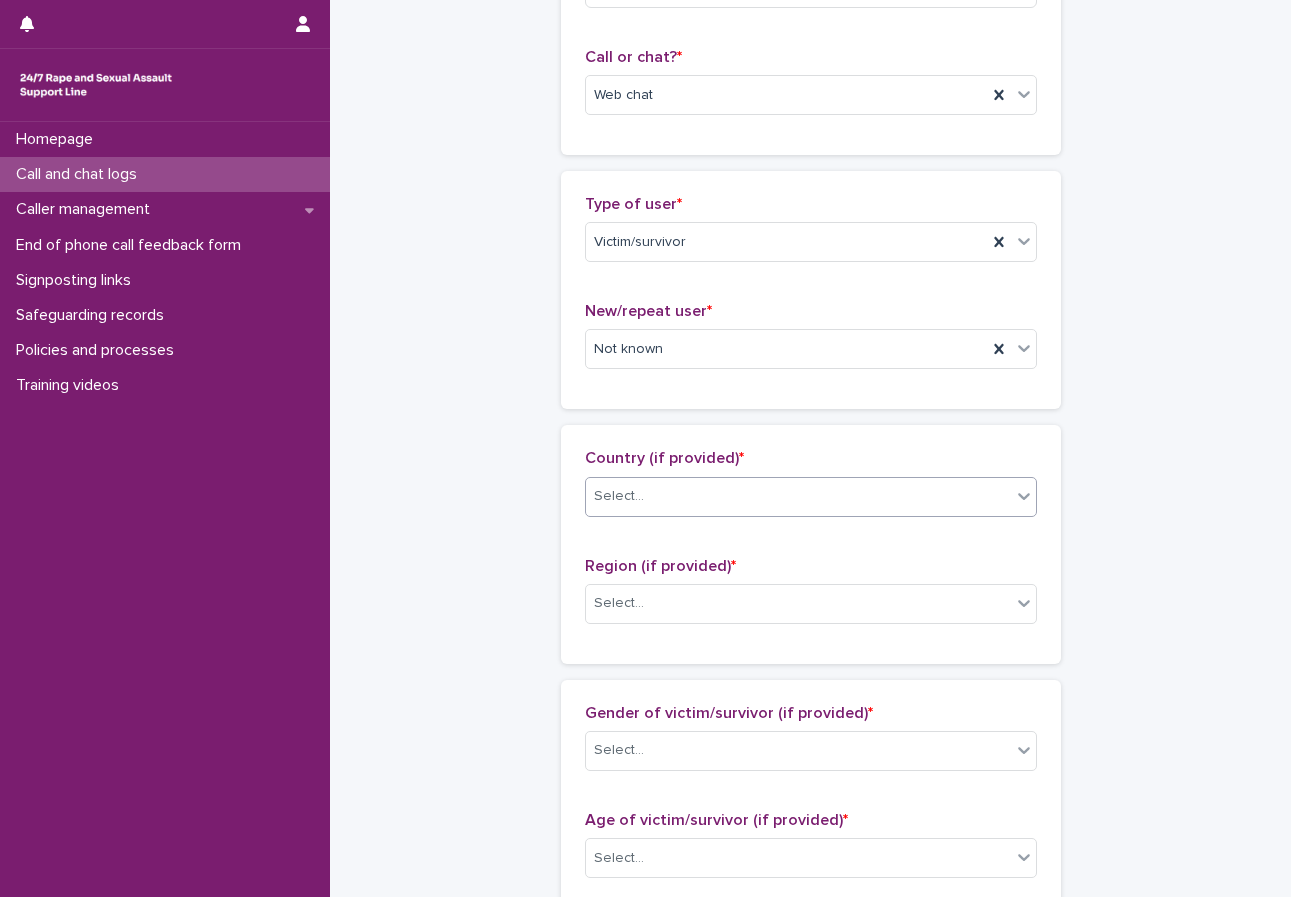 click on "Select..." at bounding box center [798, 496] 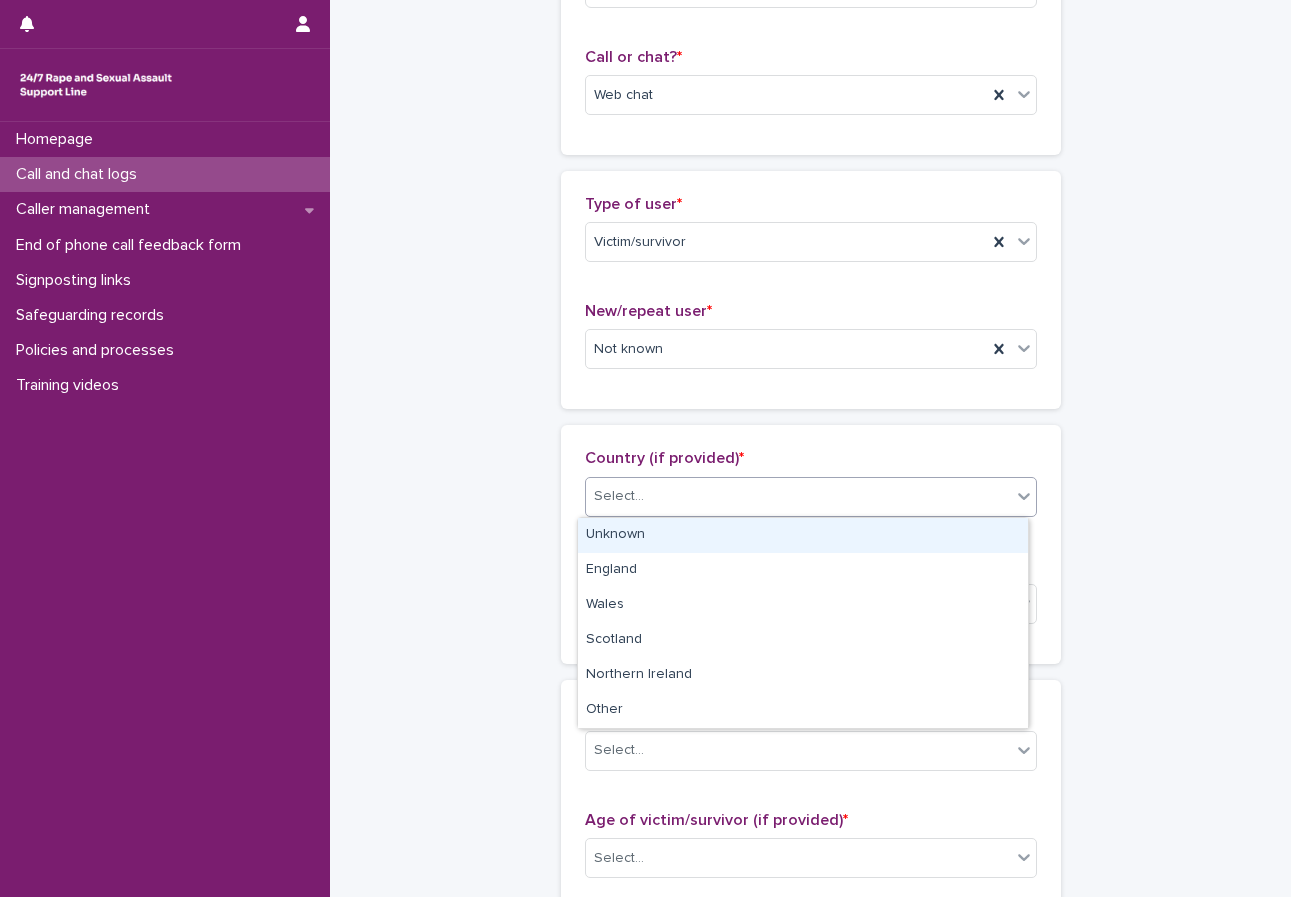 click on "Unknown" at bounding box center (803, 535) 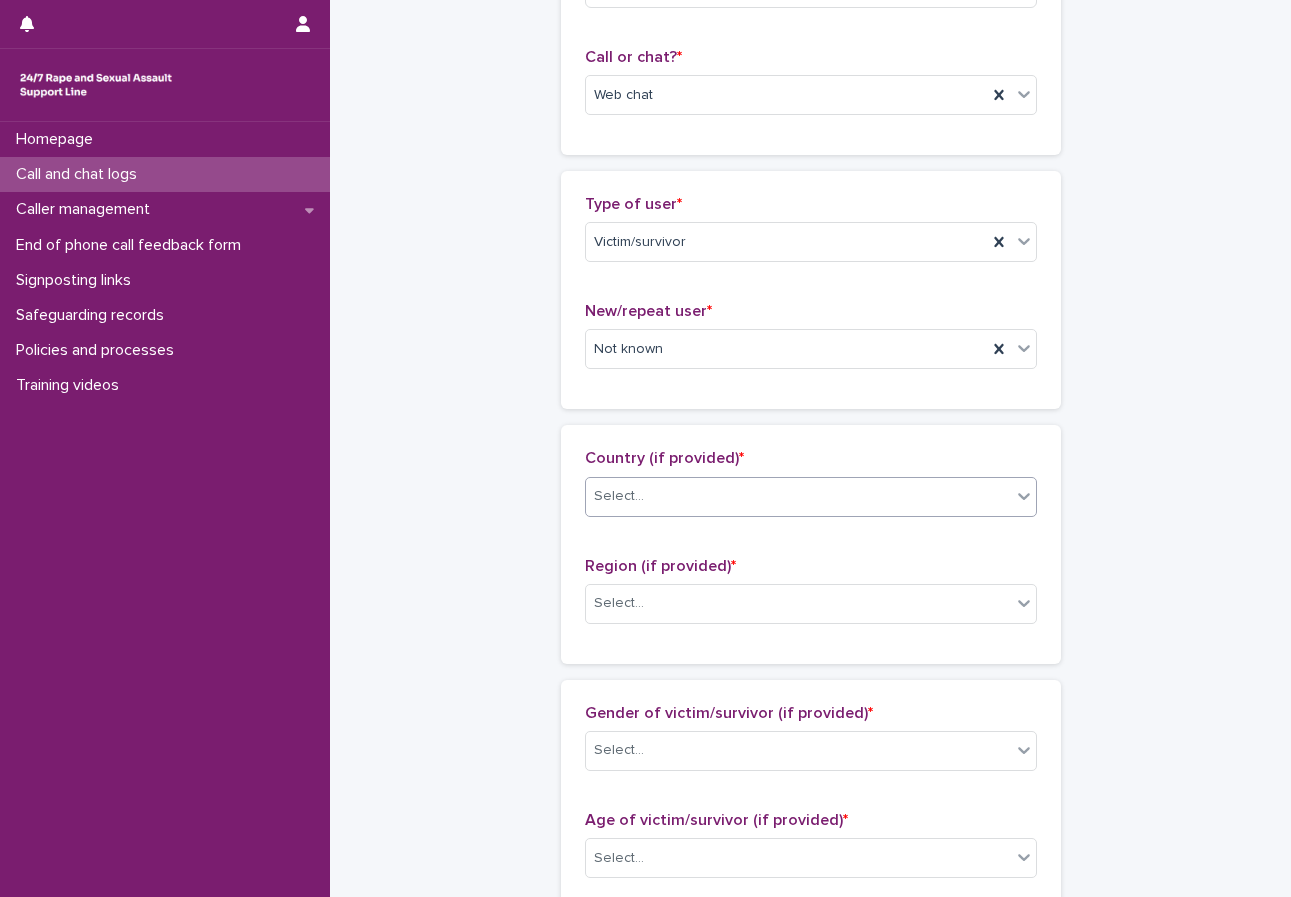 click on "Region (if provided) * Select..." at bounding box center (811, 598) 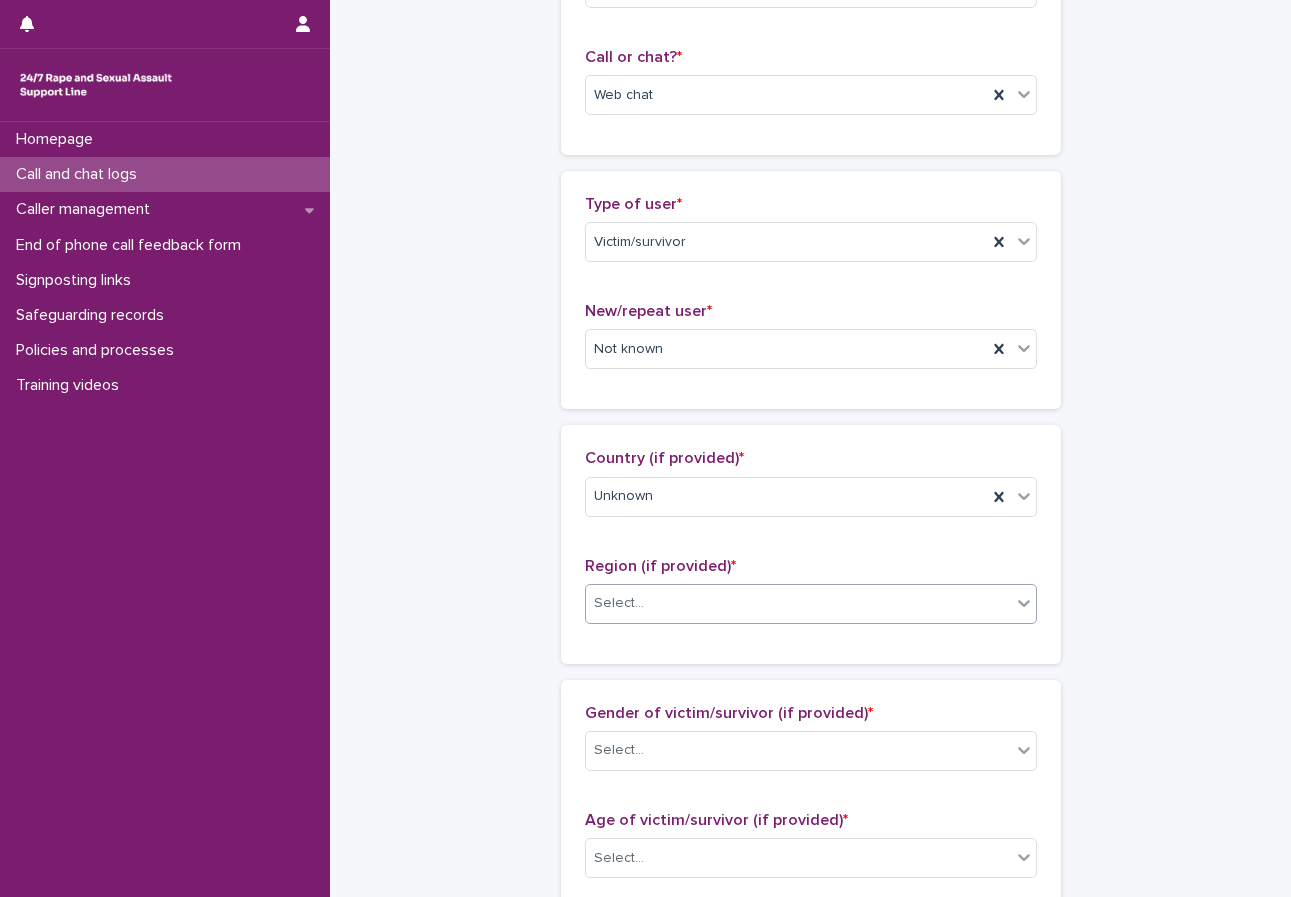 drag, startPoint x: 665, startPoint y: 602, endPoint x: 638, endPoint y: 622, distance: 33.600594 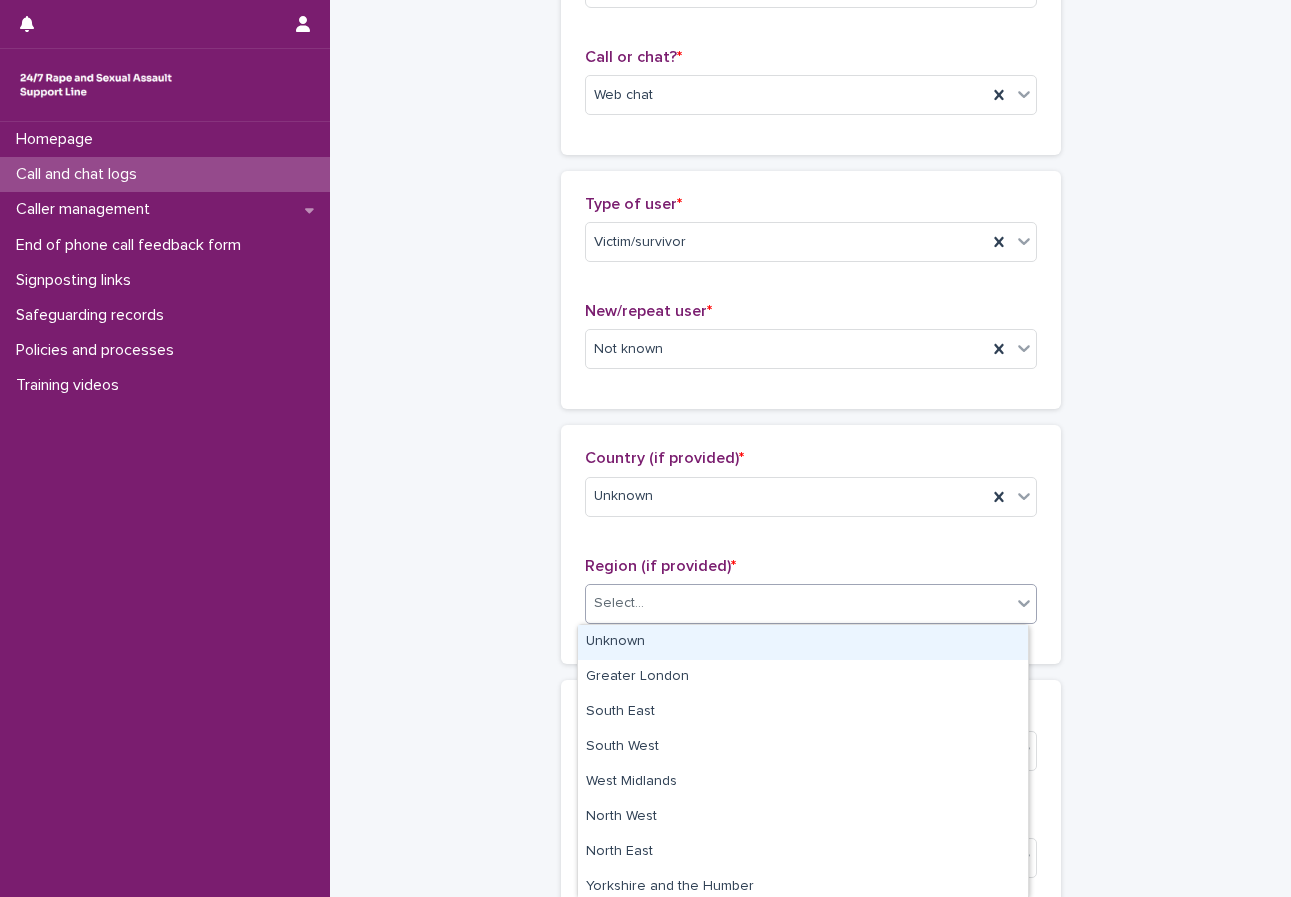 click on "Unknown" at bounding box center [803, 642] 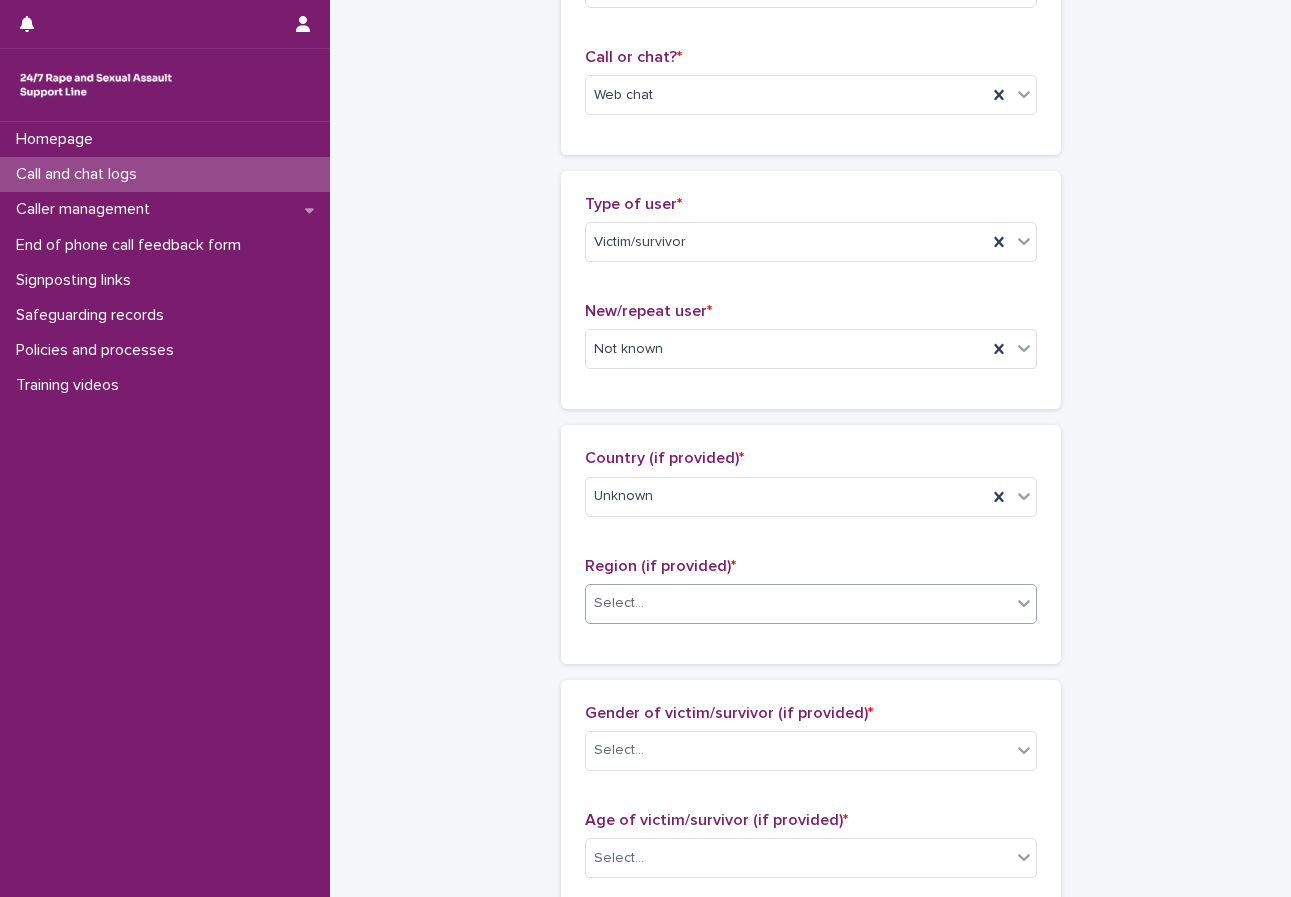 click on "**********" at bounding box center [810, 784] 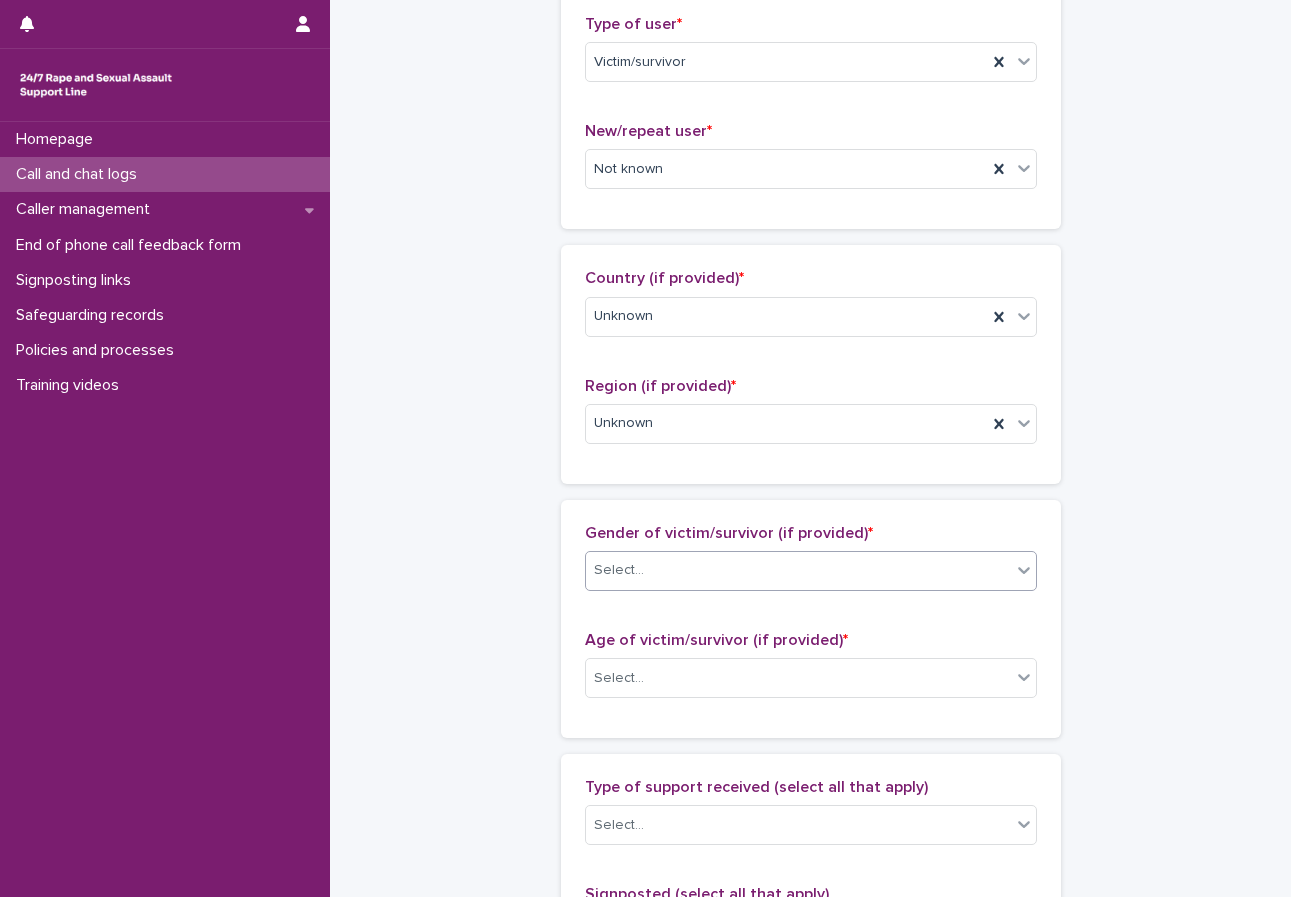 scroll, scrollTop: 500, scrollLeft: 0, axis: vertical 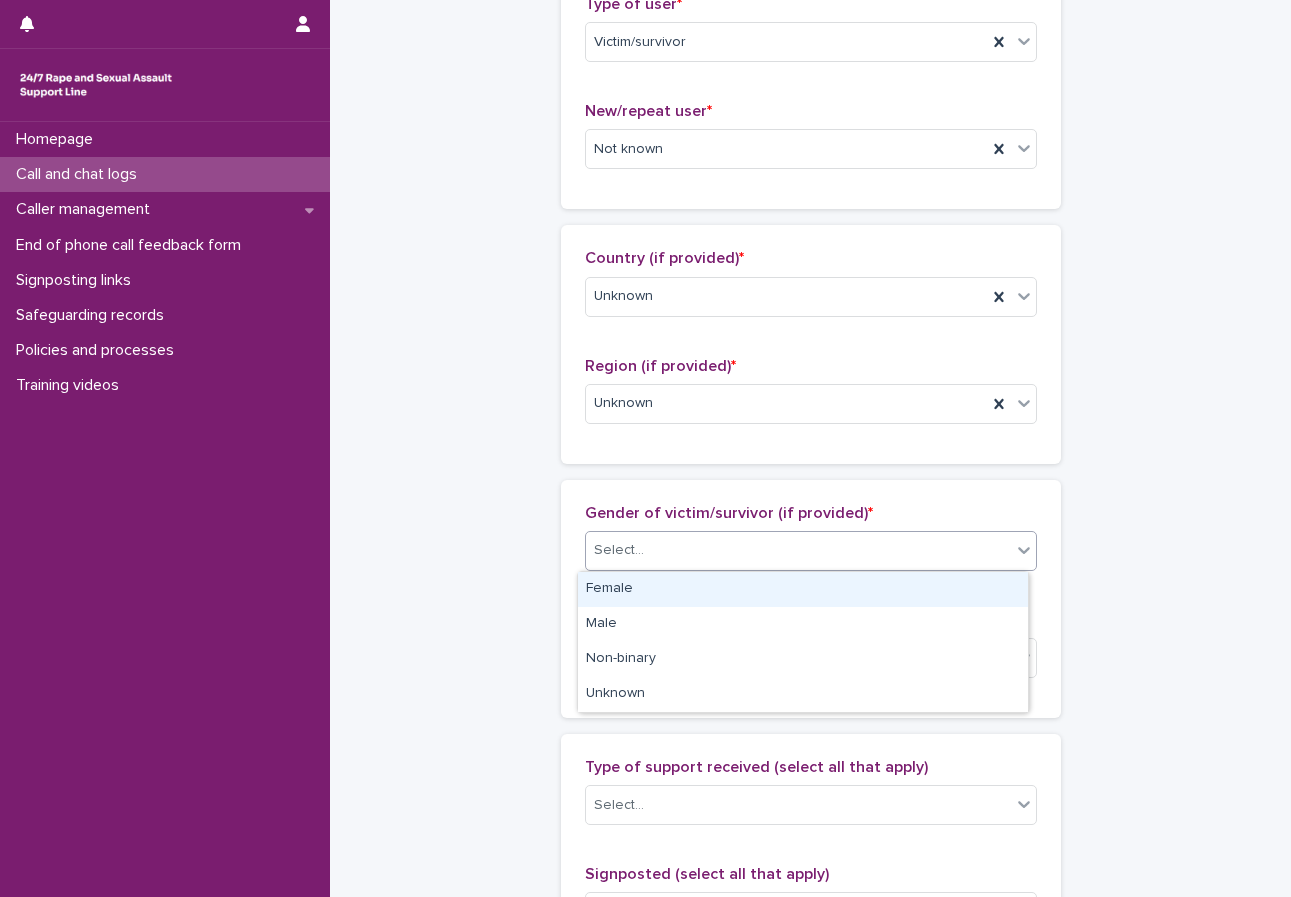 click on "Select..." at bounding box center [619, 550] 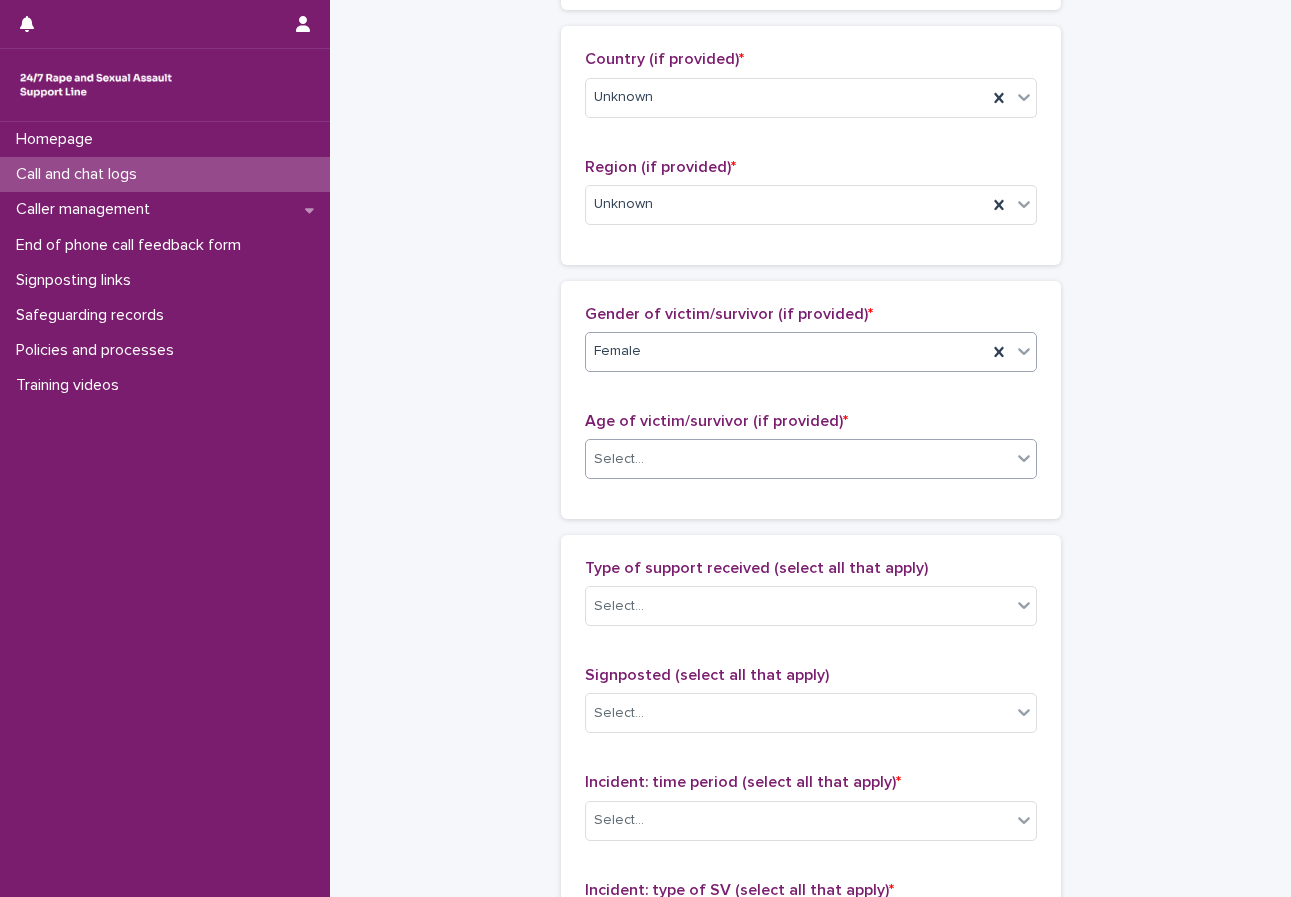 scroll, scrollTop: 700, scrollLeft: 0, axis: vertical 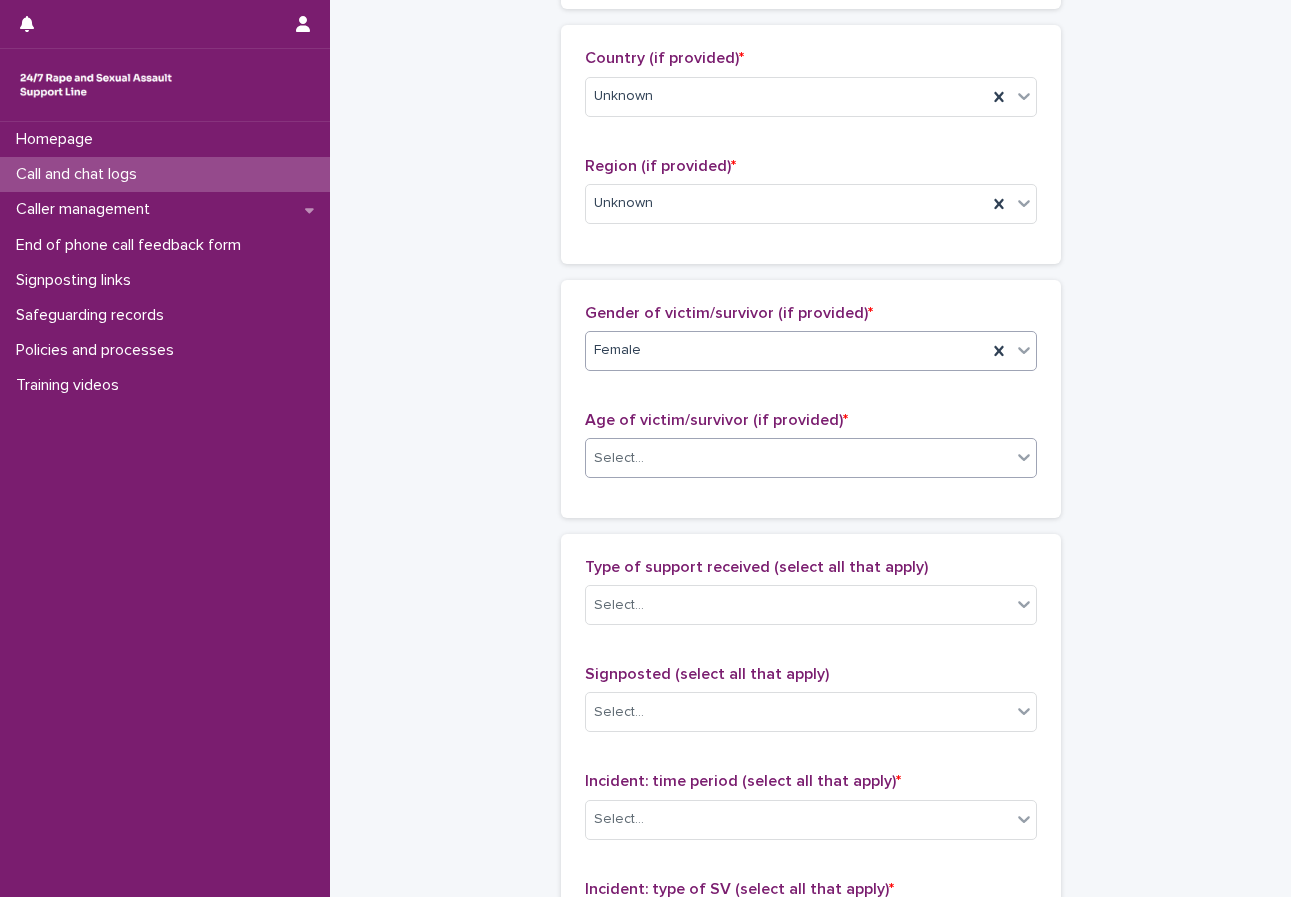 click on "Select..." at bounding box center [619, 458] 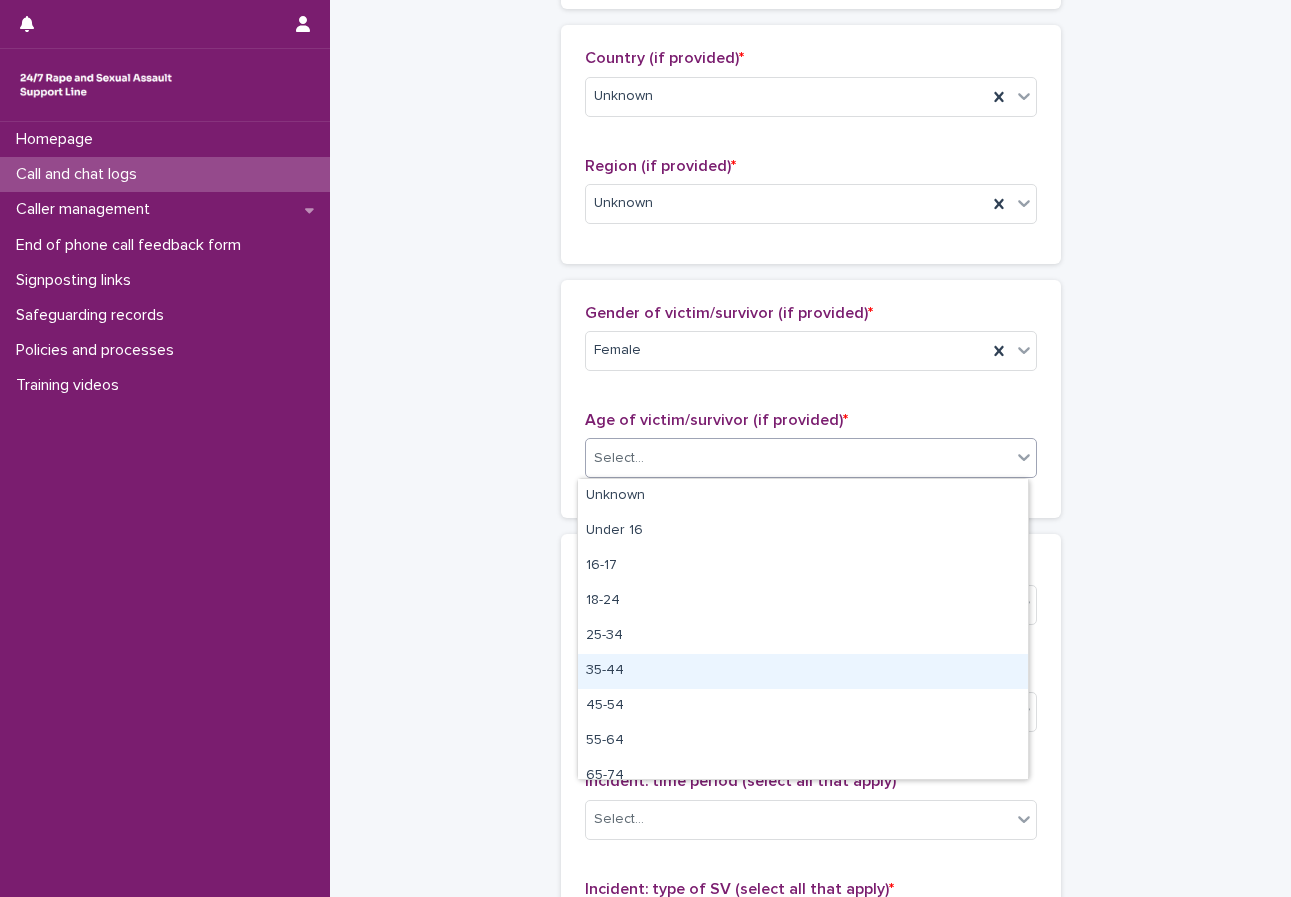 click on "35-44" at bounding box center (803, 671) 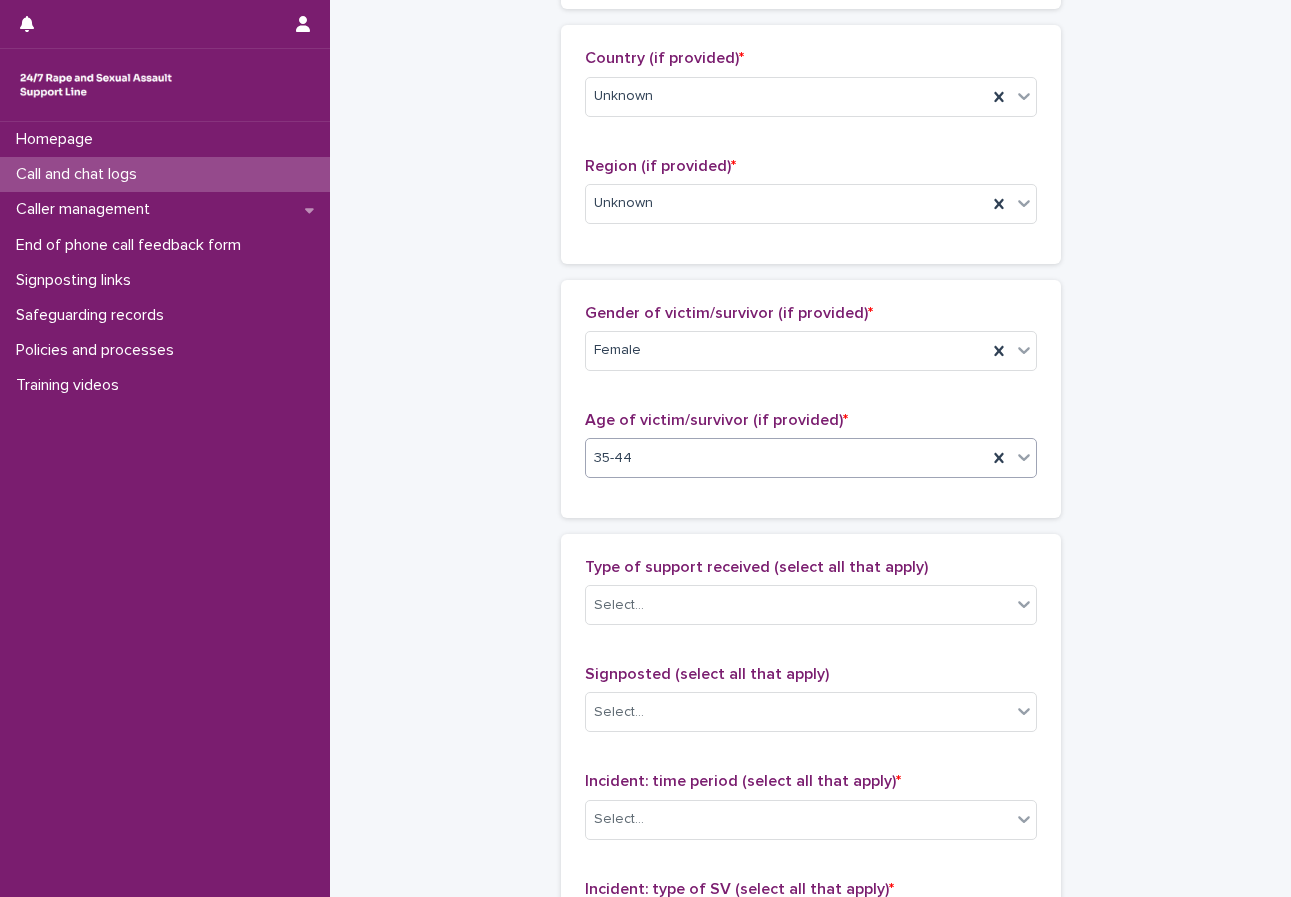 click on "**********" at bounding box center (810, 384) 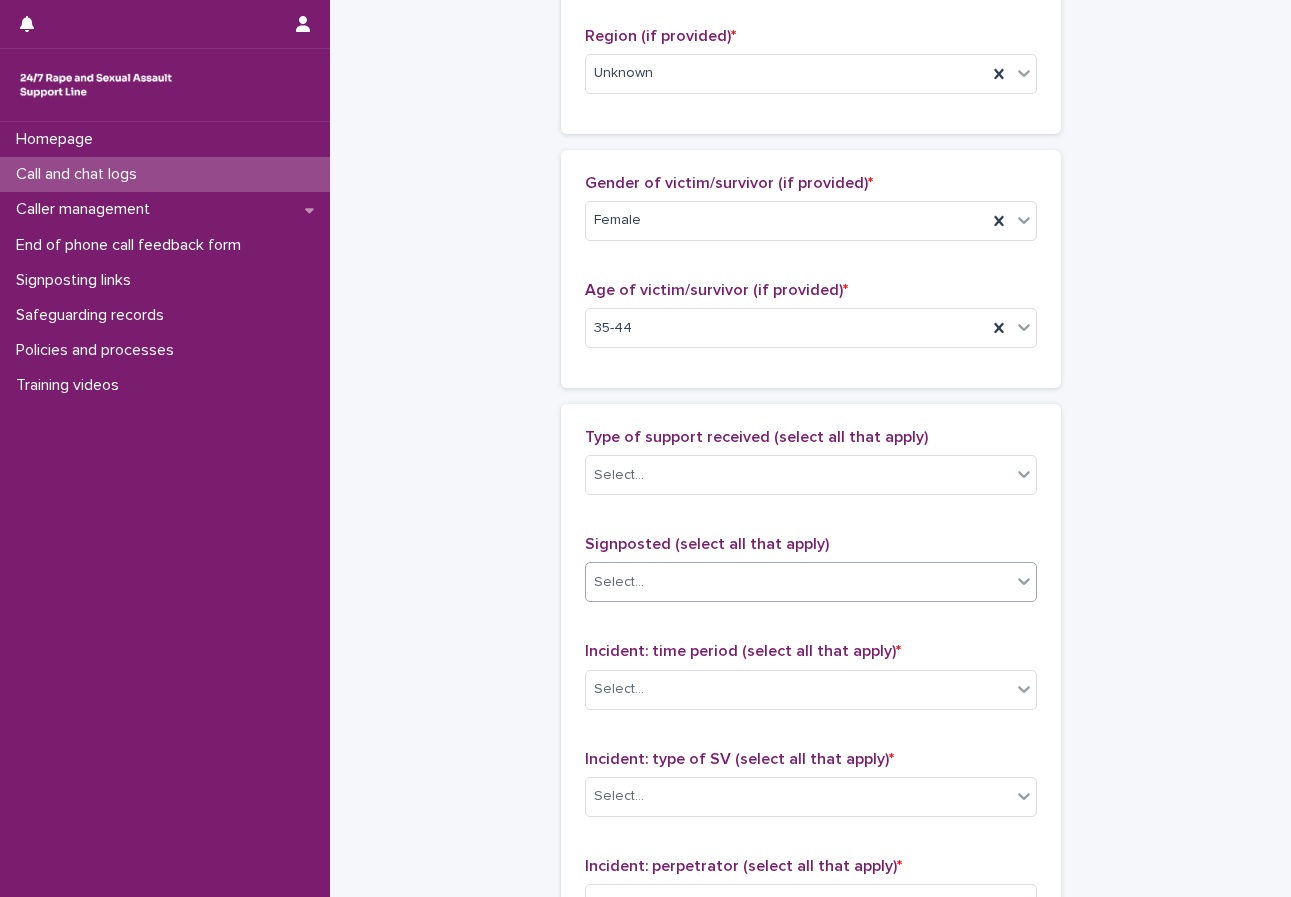 scroll, scrollTop: 1000, scrollLeft: 0, axis: vertical 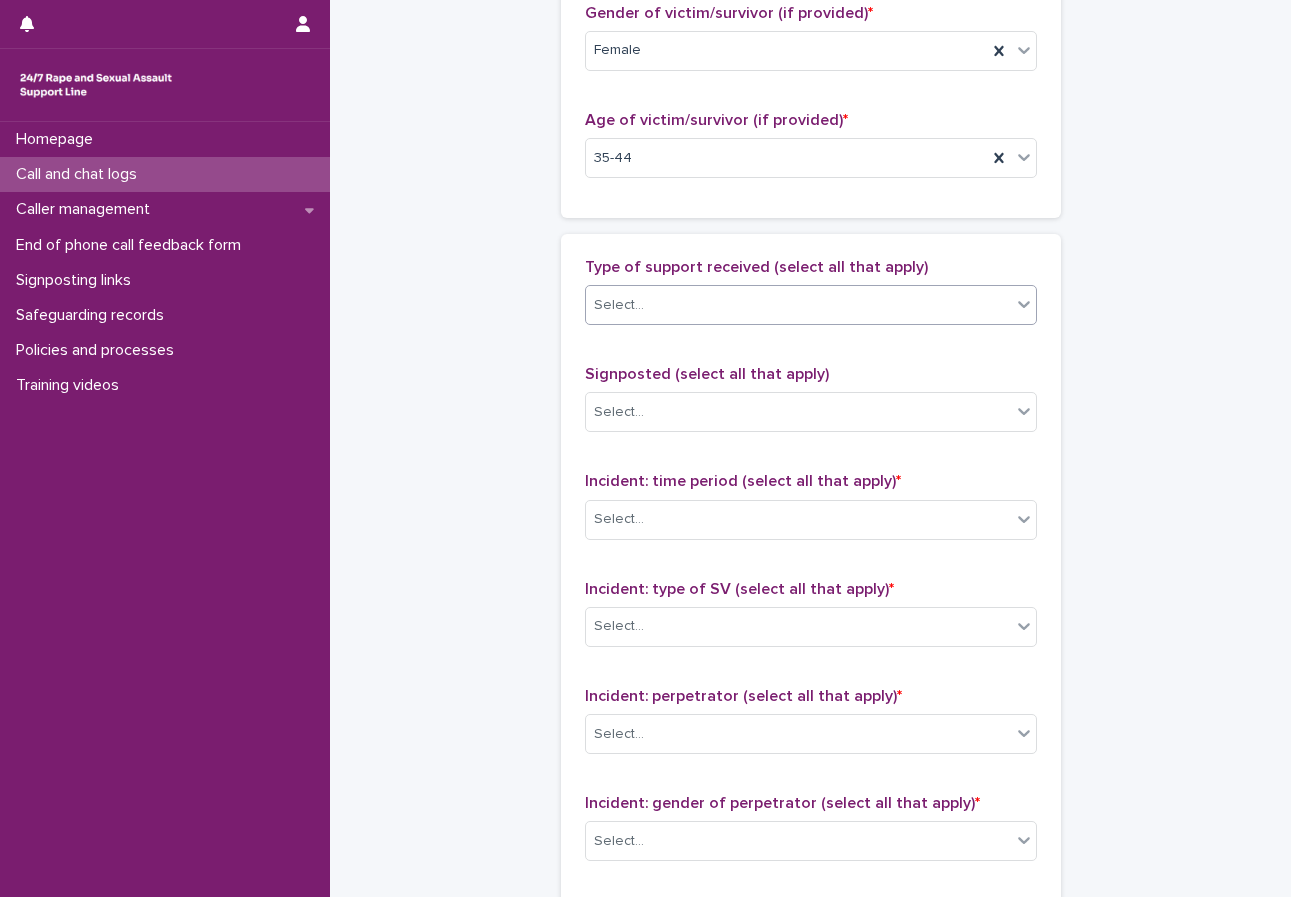 click on "Select..." at bounding box center (798, 305) 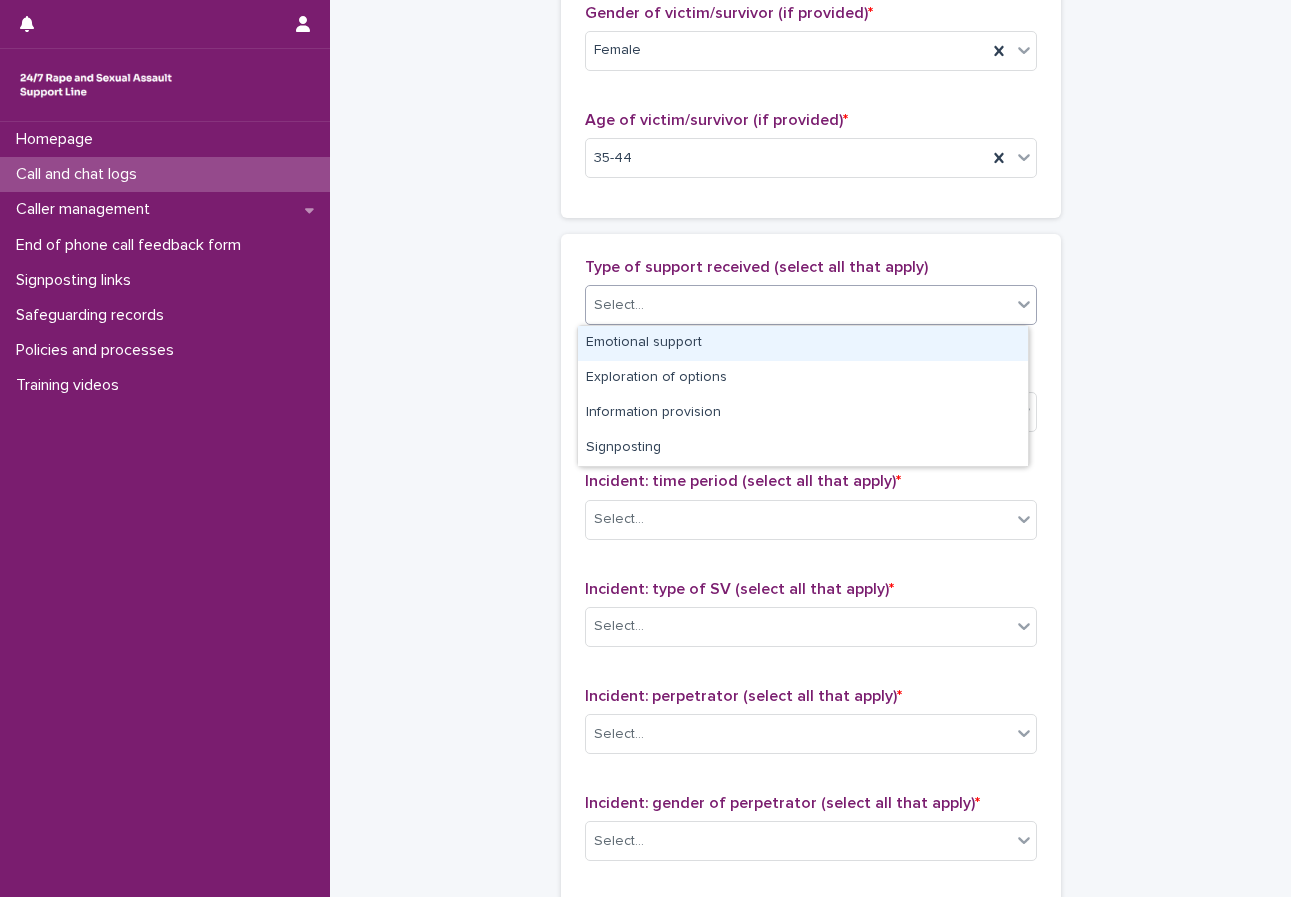 click on "Emotional support" at bounding box center [803, 343] 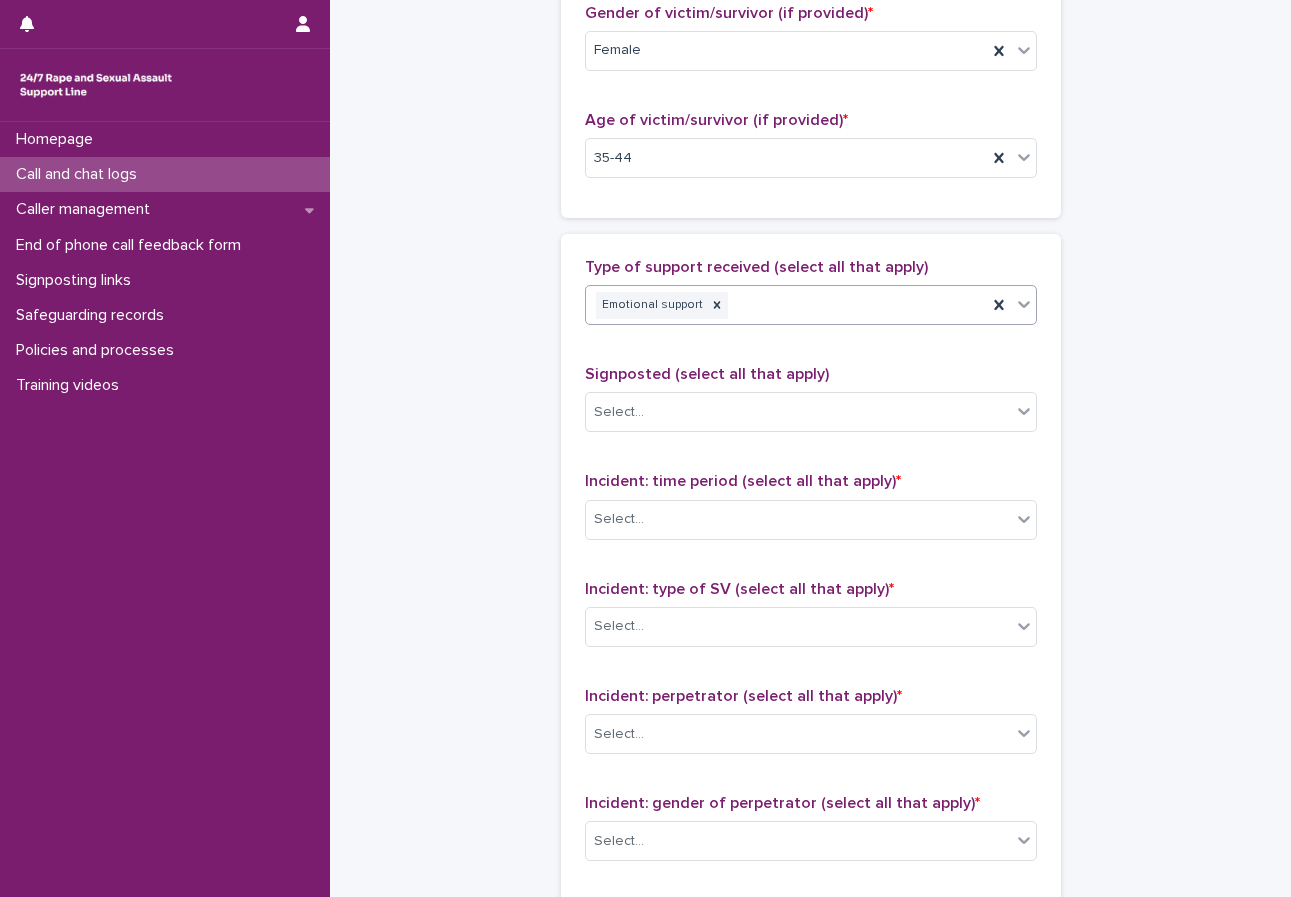 scroll, scrollTop: 1100, scrollLeft: 0, axis: vertical 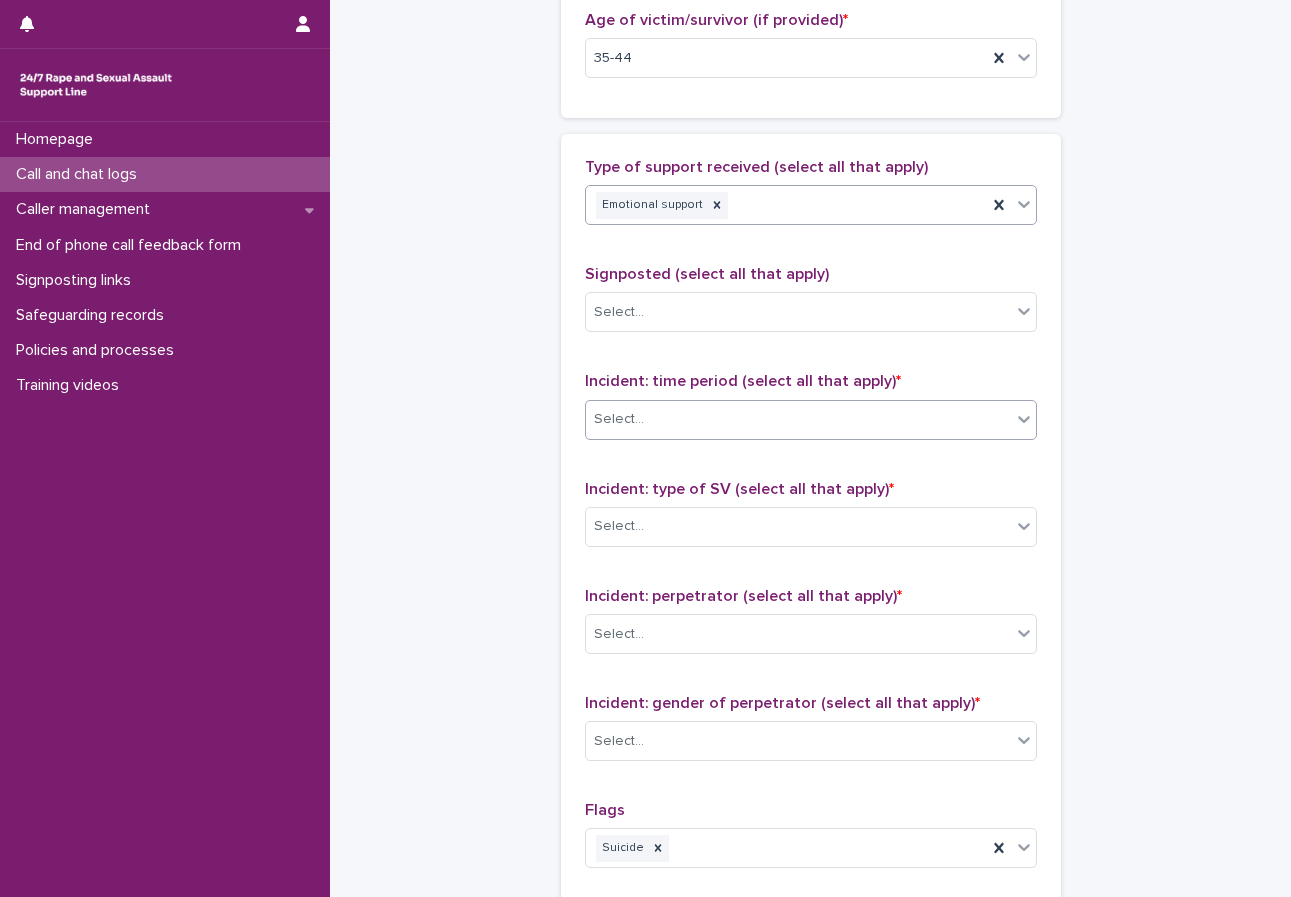 click on "Select..." at bounding box center (619, 419) 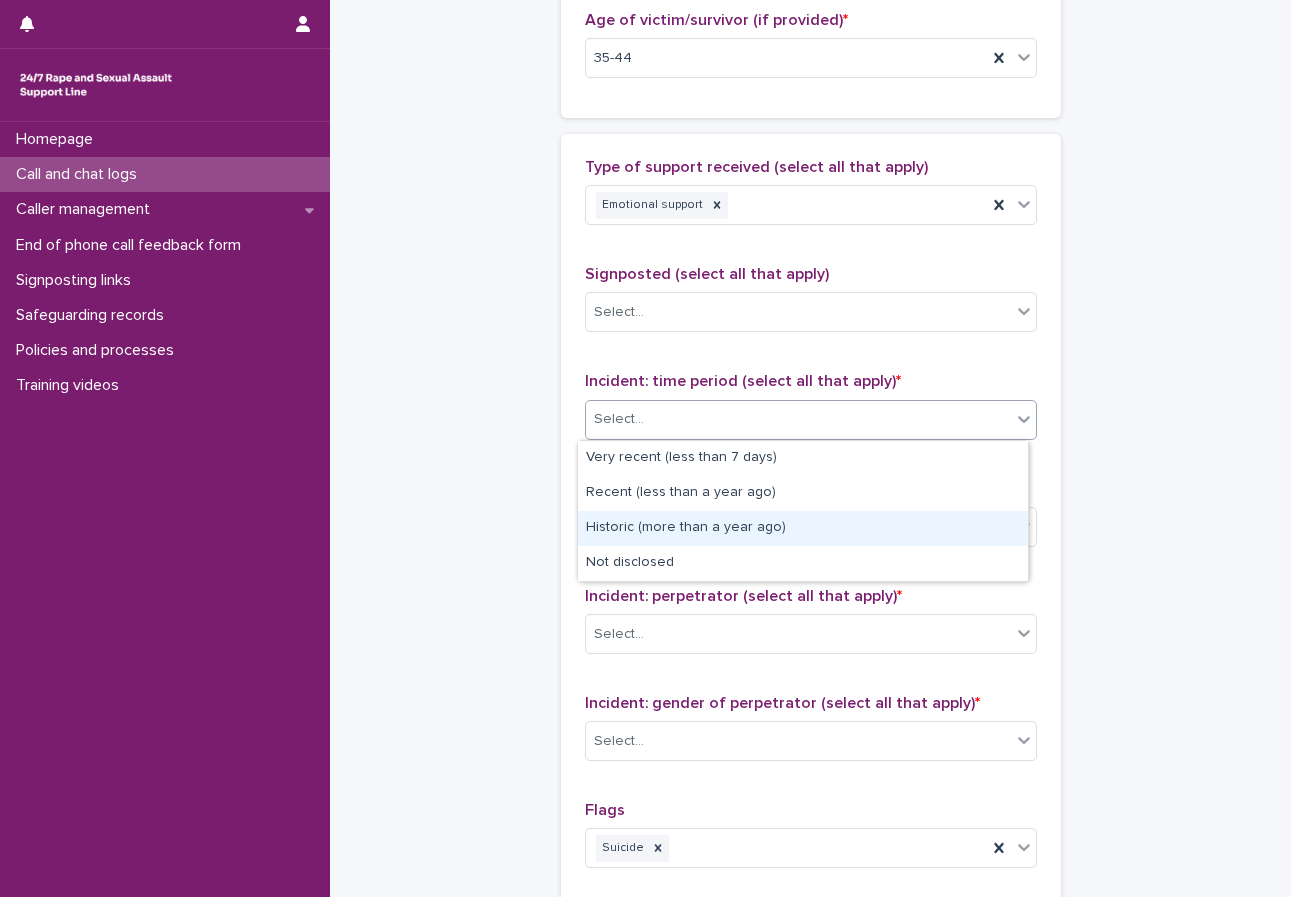 click on "Historic (more than a year ago)" at bounding box center (803, 528) 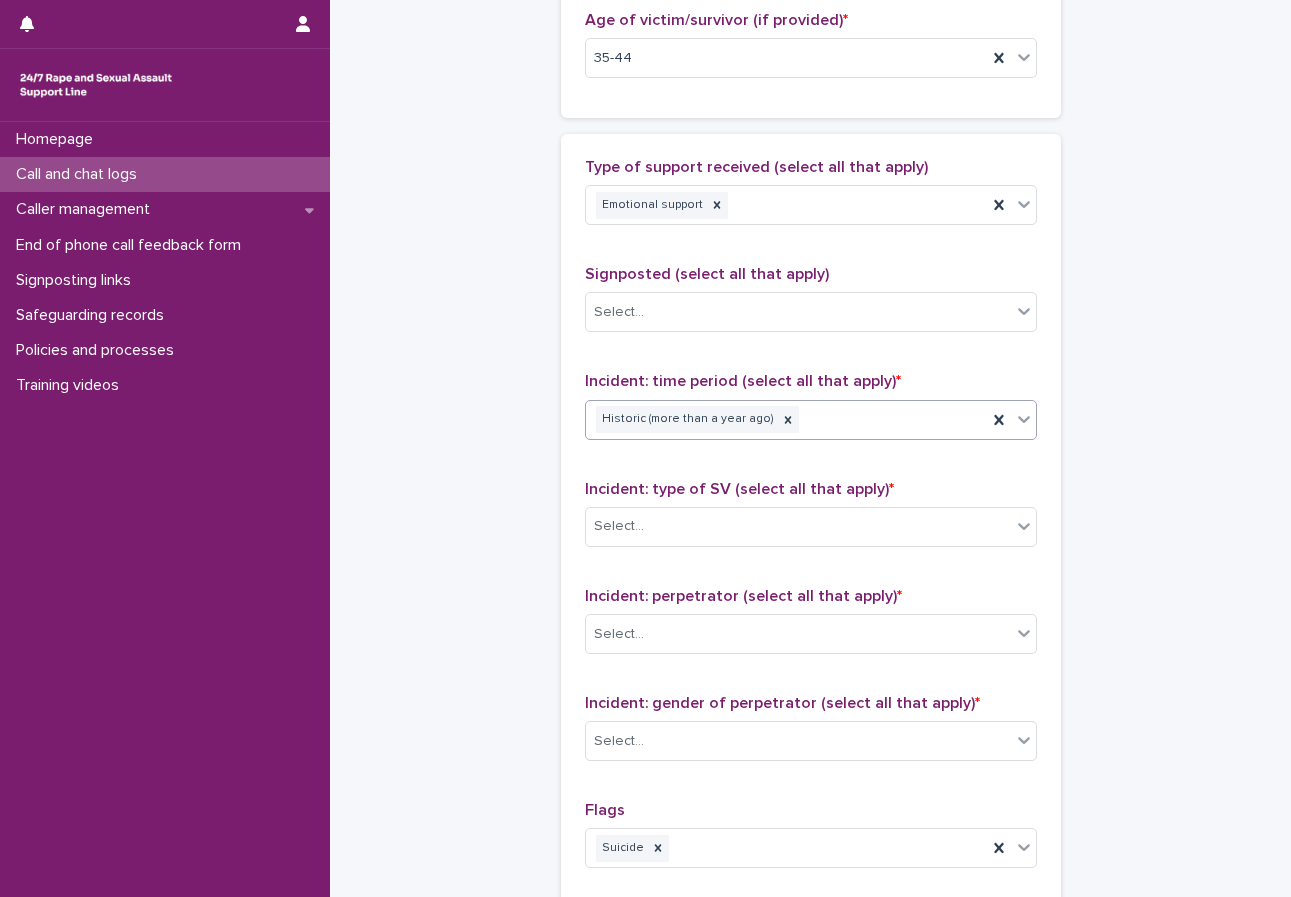 scroll, scrollTop: 1200, scrollLeft: 0, axis: vertical 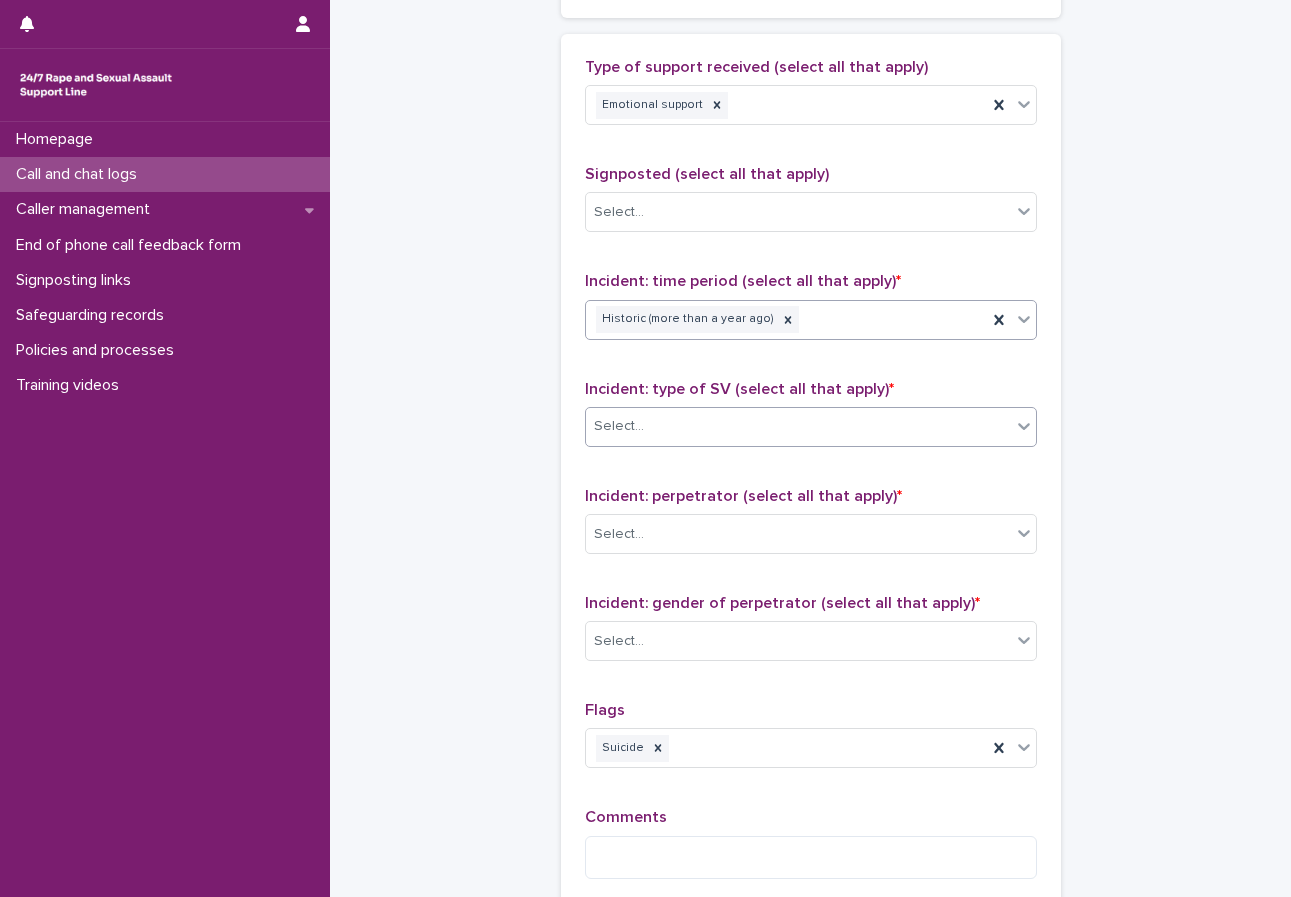 click on "Select..." at bounding box center [798, 426] 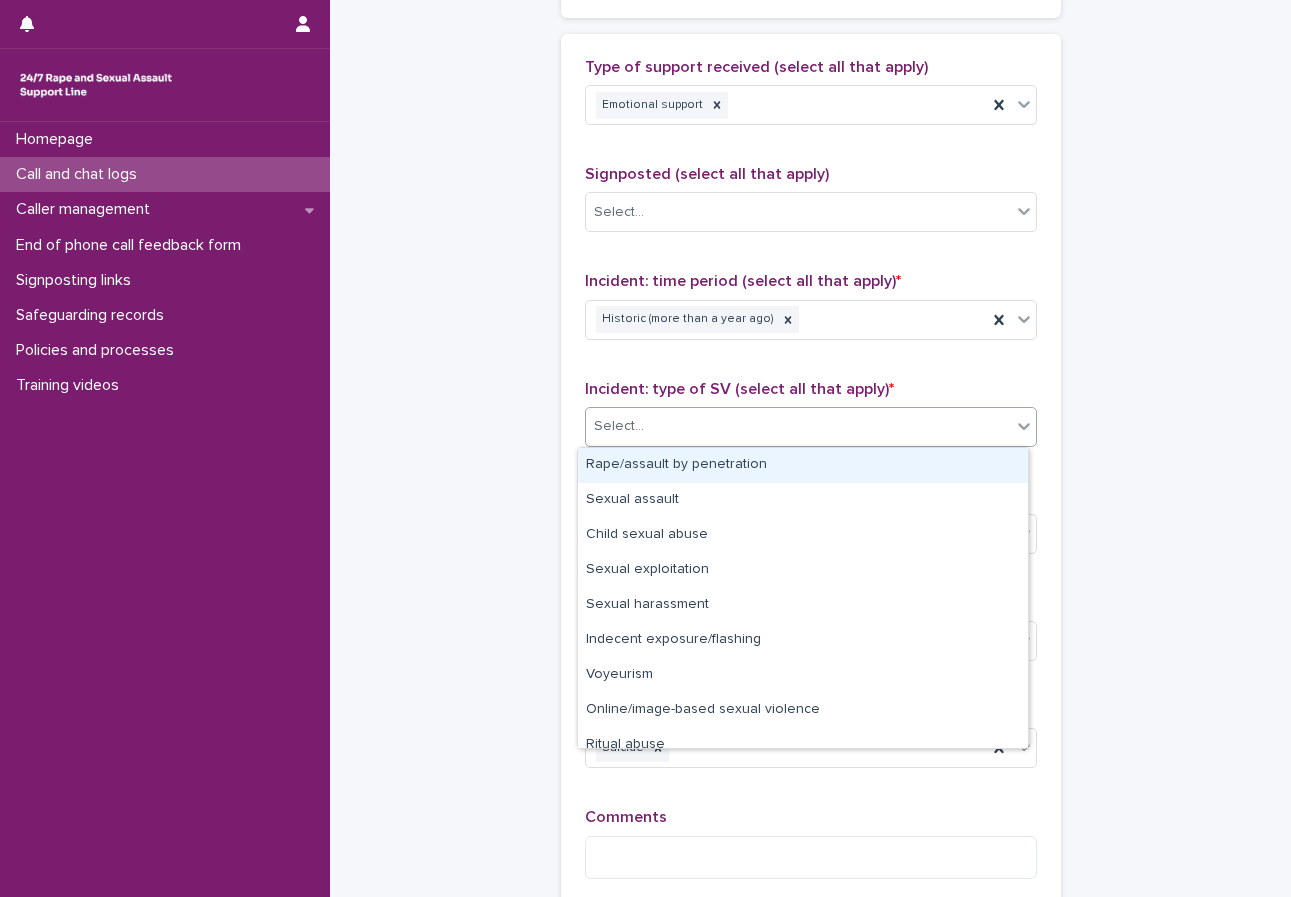 click on "Rape/assault by penetration" at bounding box center [803, 465] 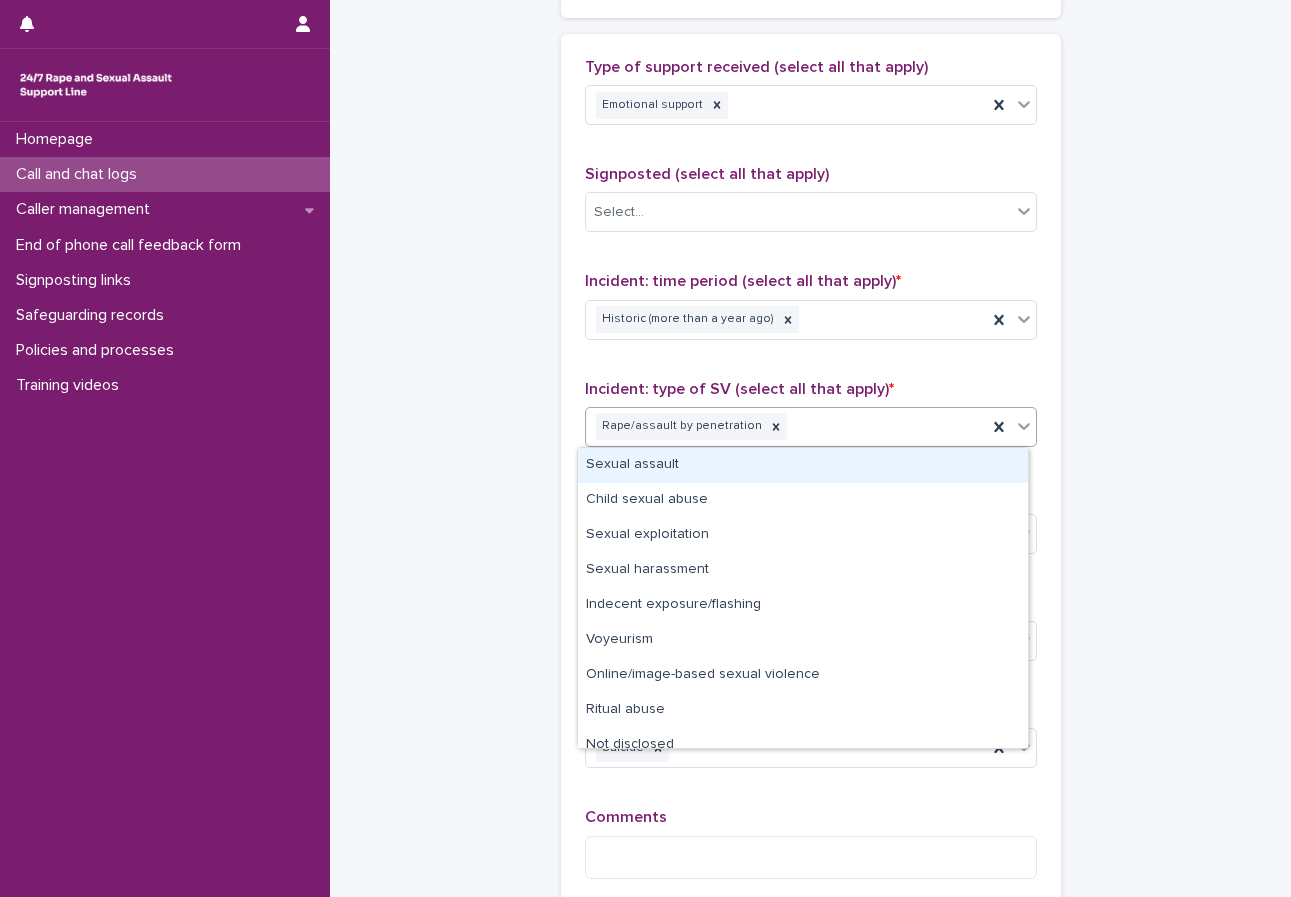 click on "Rape/assault by penetration" at bounding box center [786, 426] 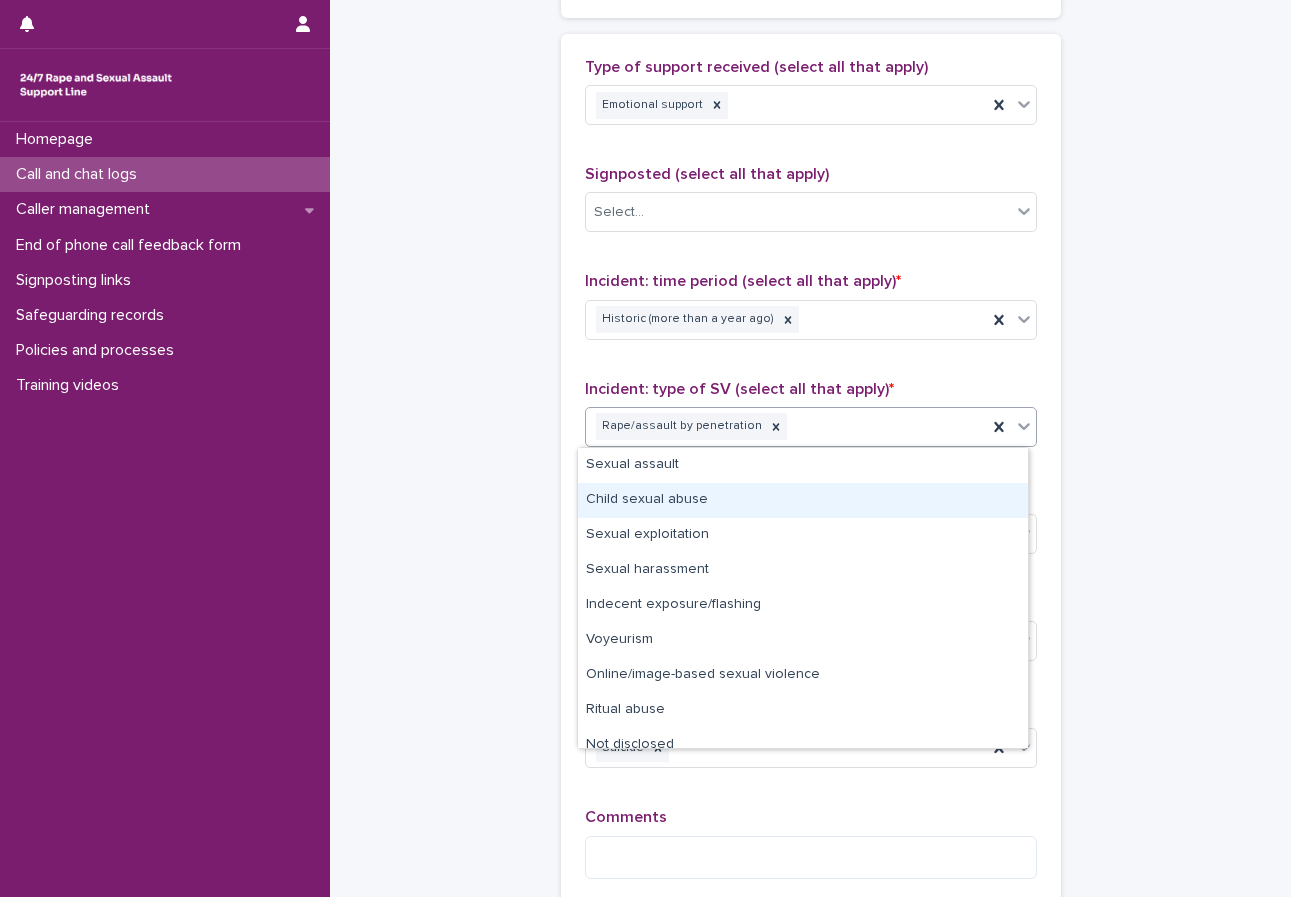 click on "Child sexual abuse" at bounding box center [803, 500] 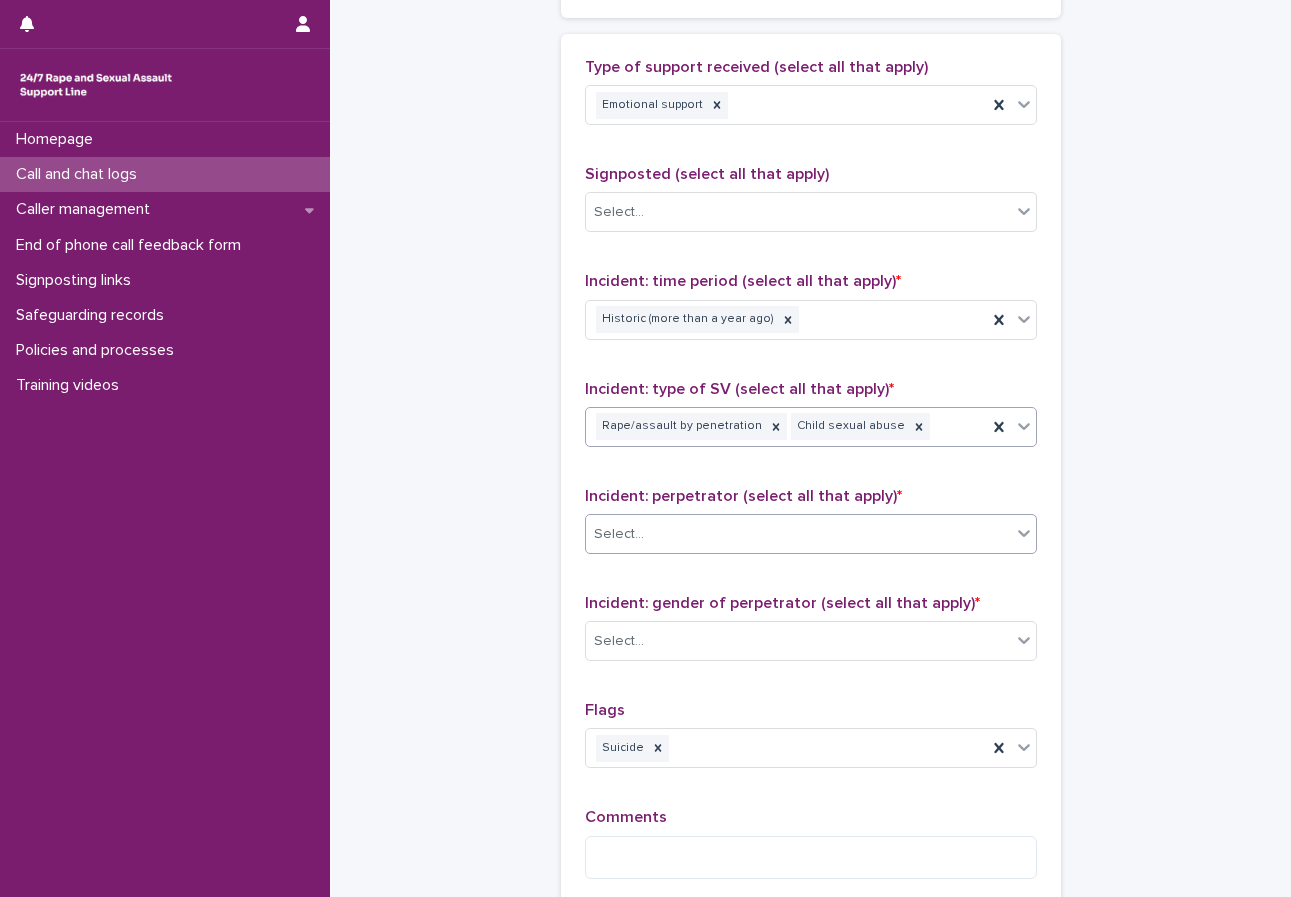 click on "Select..." at bounding box center [798, 534] 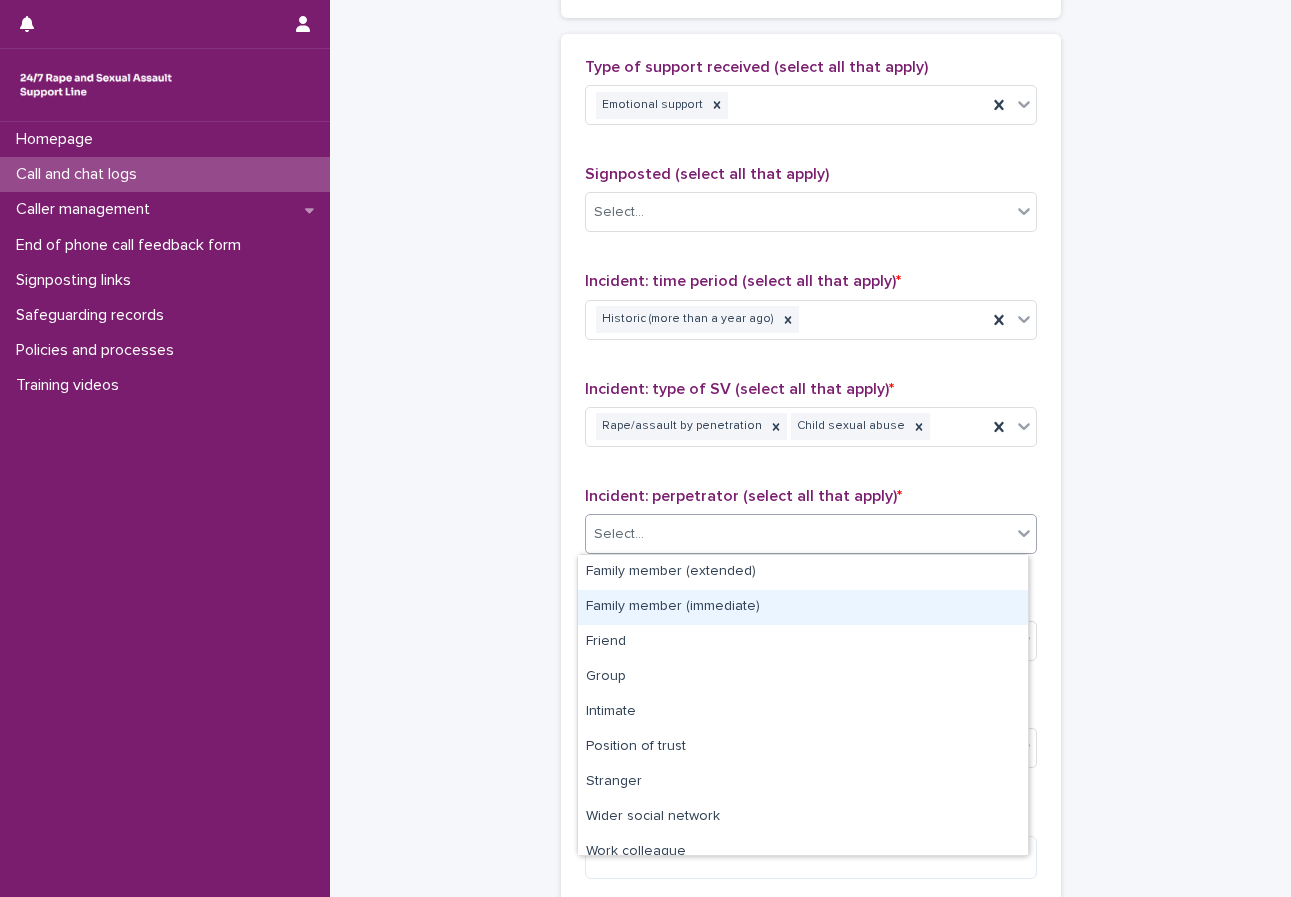 drag, startPoint x: 737, startPoint y: 608, endPoint x: 737, endPoint y: 572, distance: 36 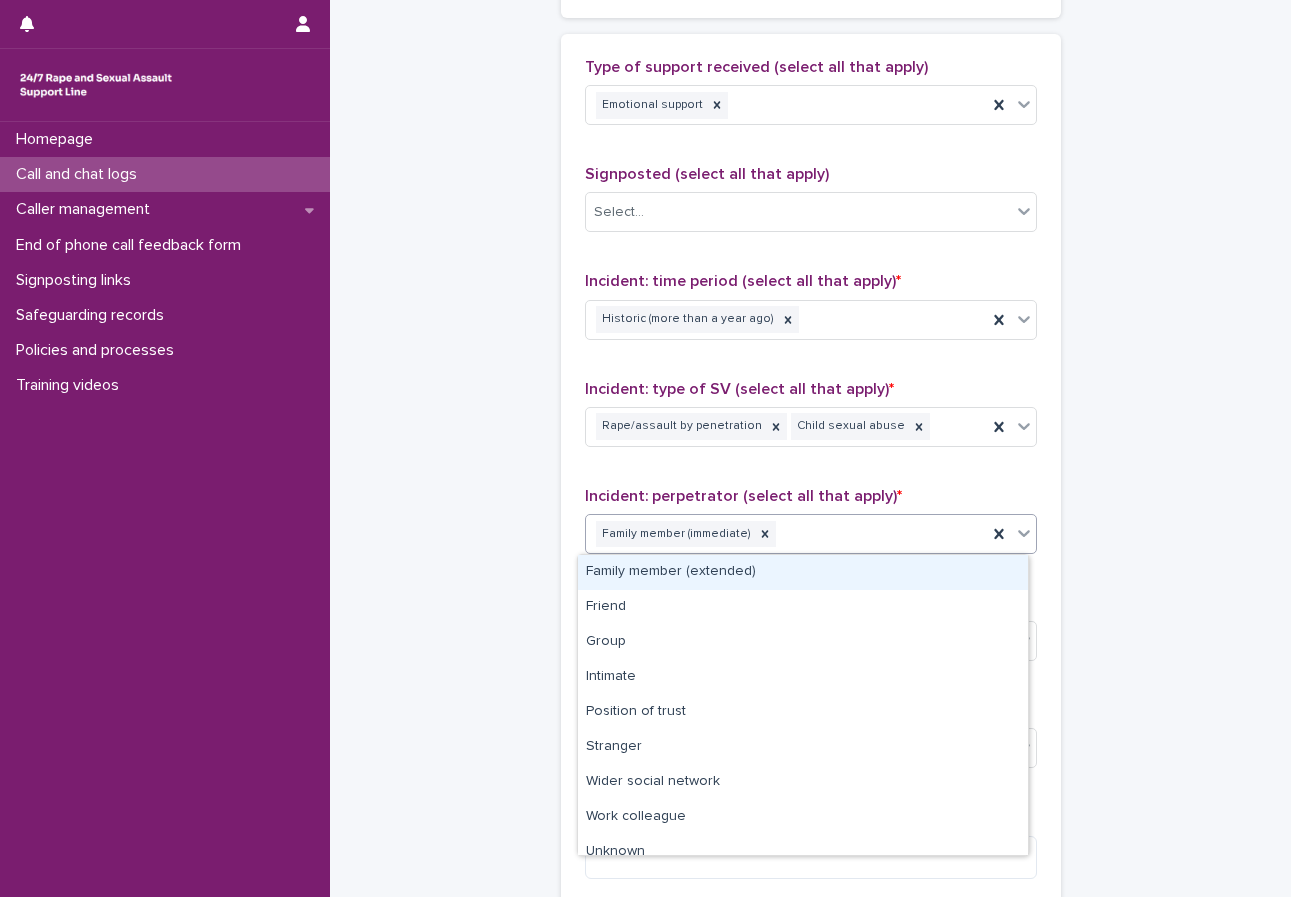 click on "Family member (immediate)" at bounding box center [786, 534] 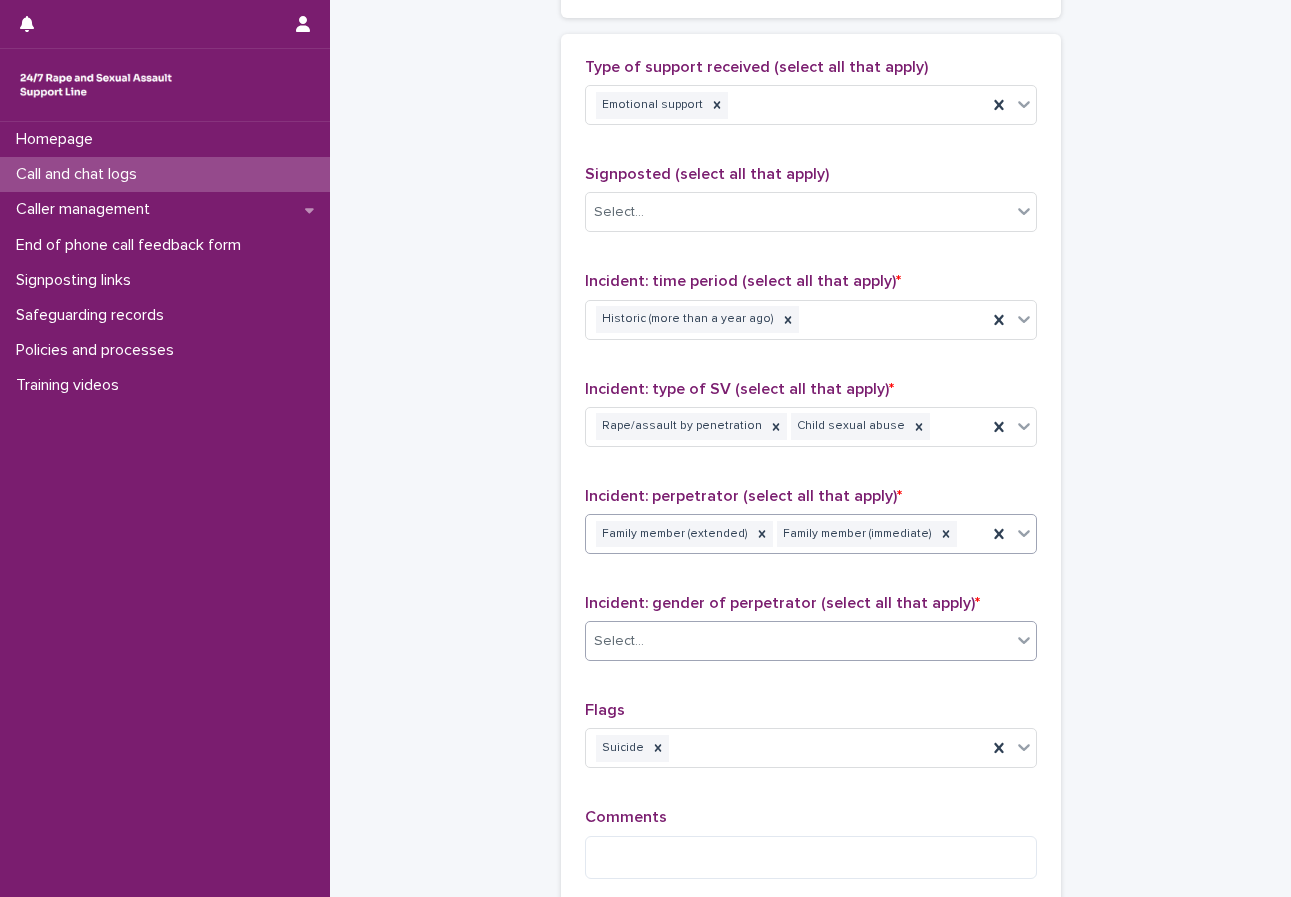 click on "Select..." at bounding box center [798, 641] 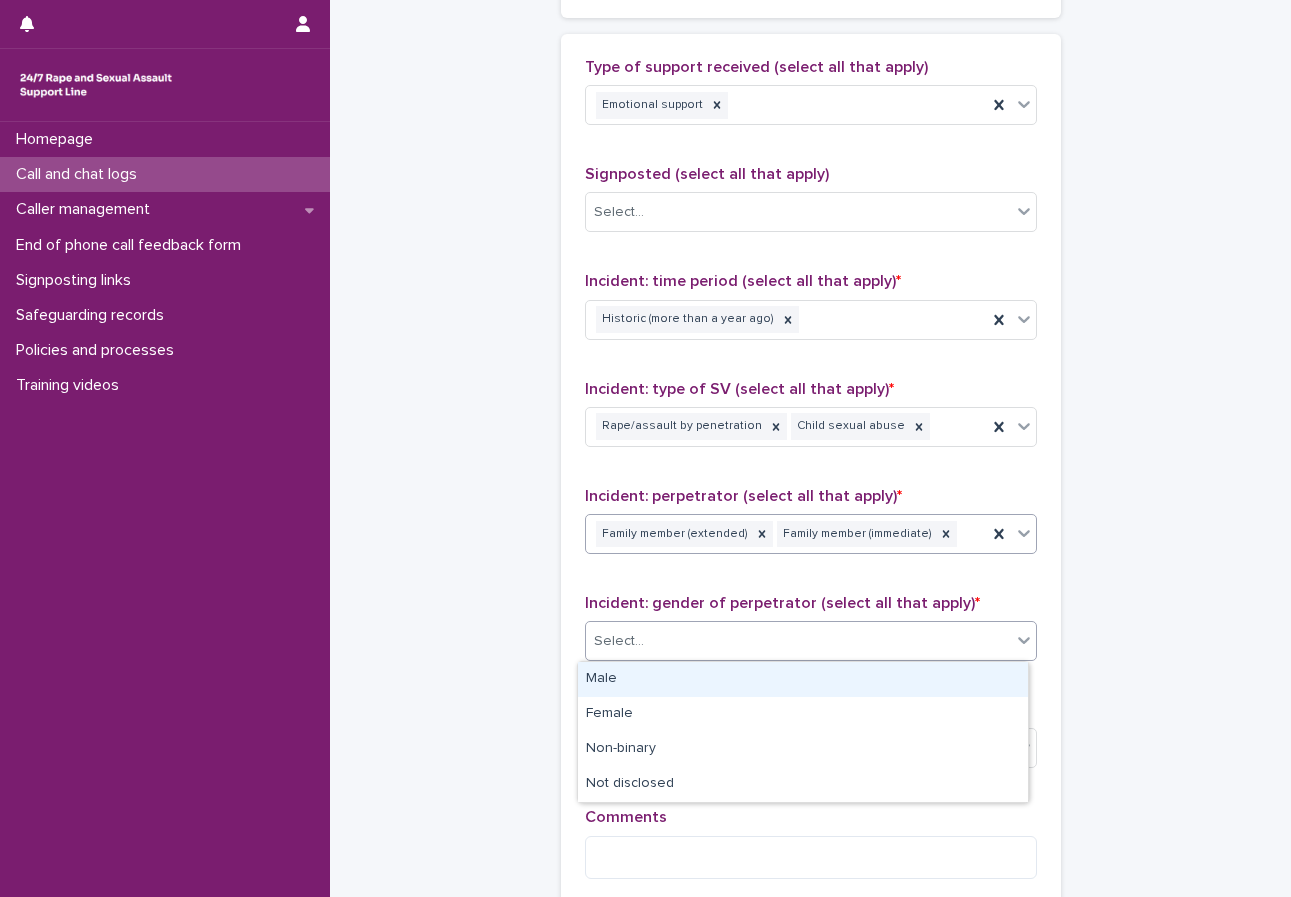 click on "Family member (extended) Family member (immediate)" at bounding box center [786, 534] 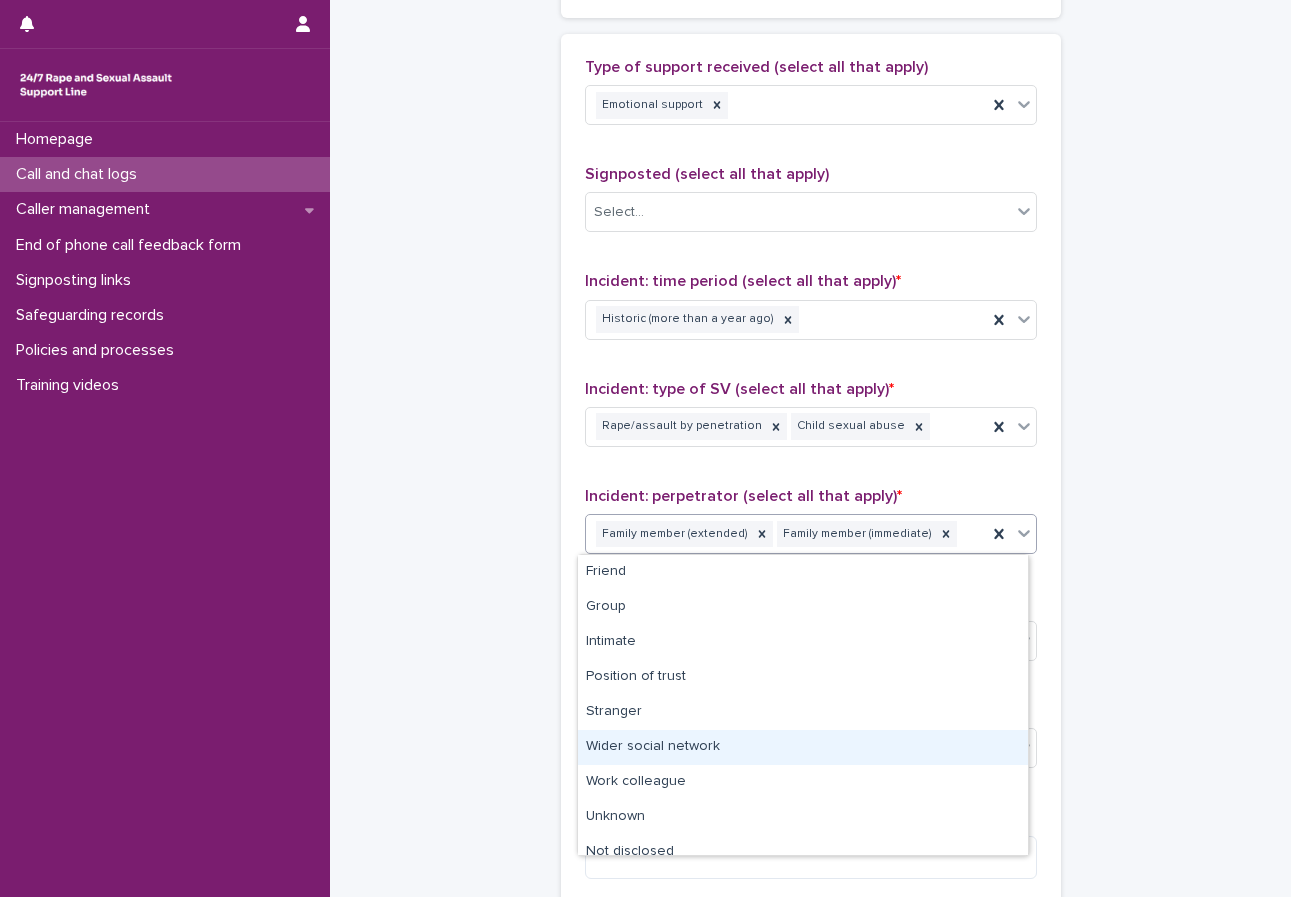 scroll, scrollTop: 15, scrollLeft: 0, axis: vertical 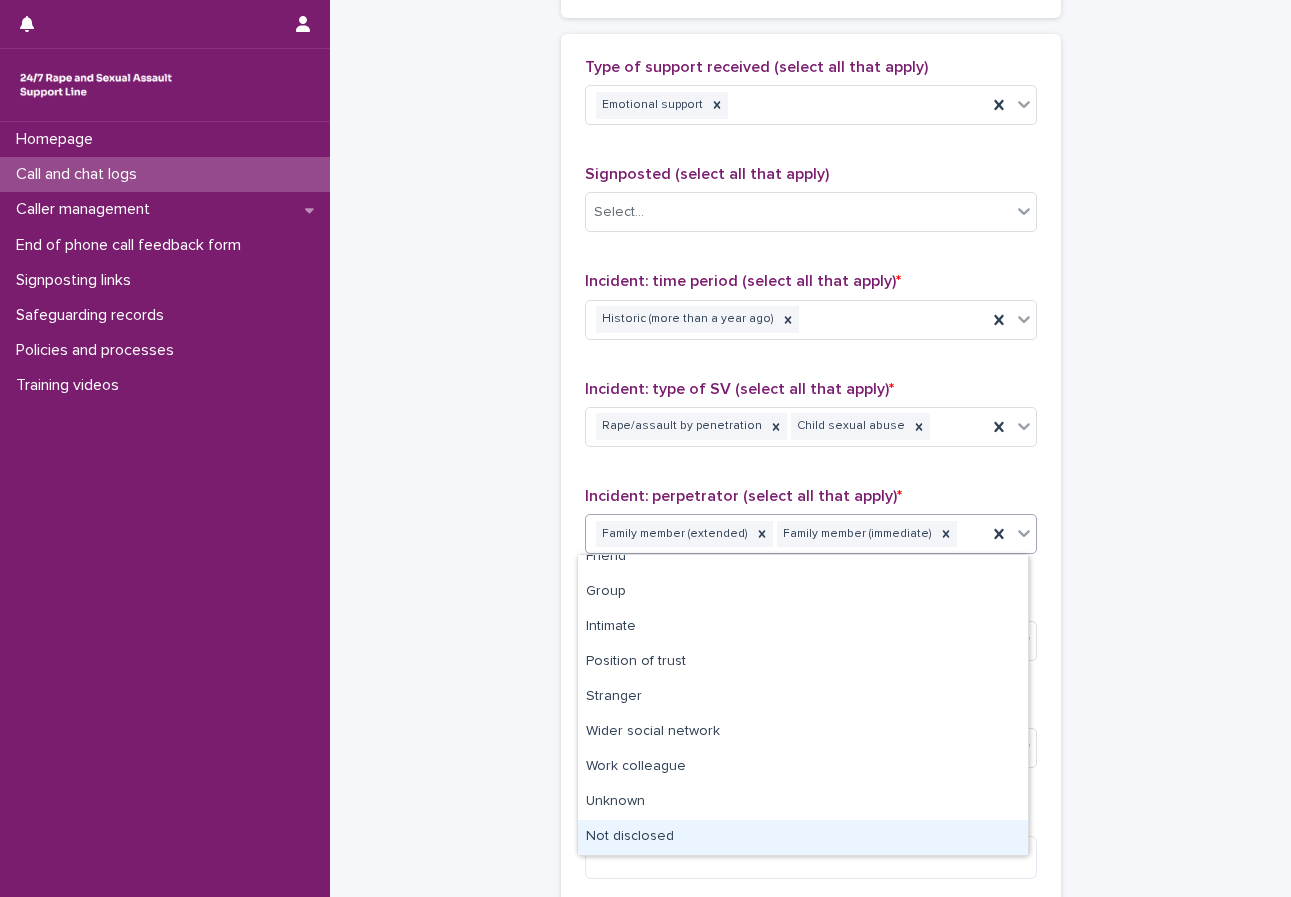 click on "Not disclosed" at bounding box center (803, 837) 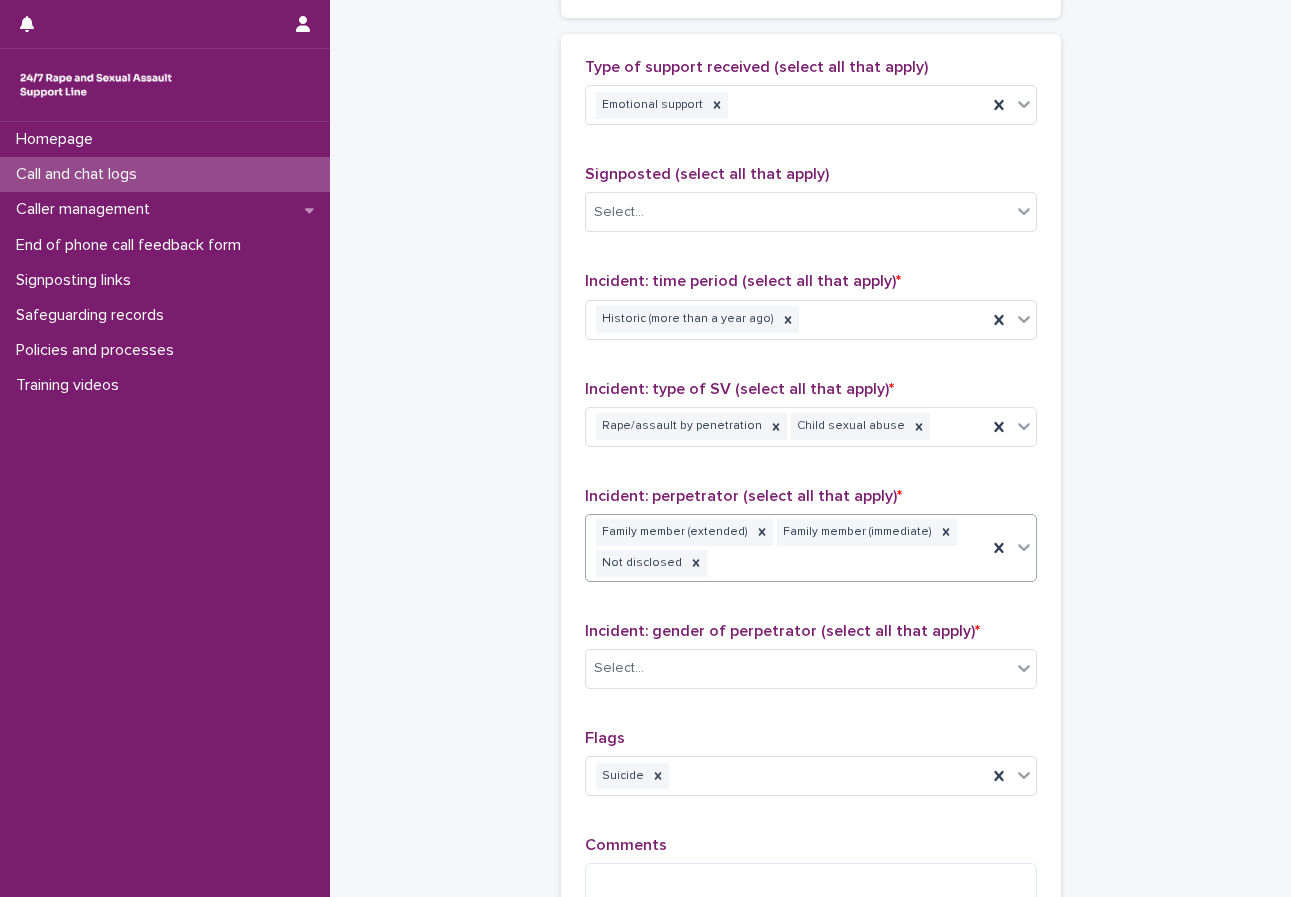 click on "Incident: gender of perpetrator (select all that apply) *" at bounding box center [782, 631] 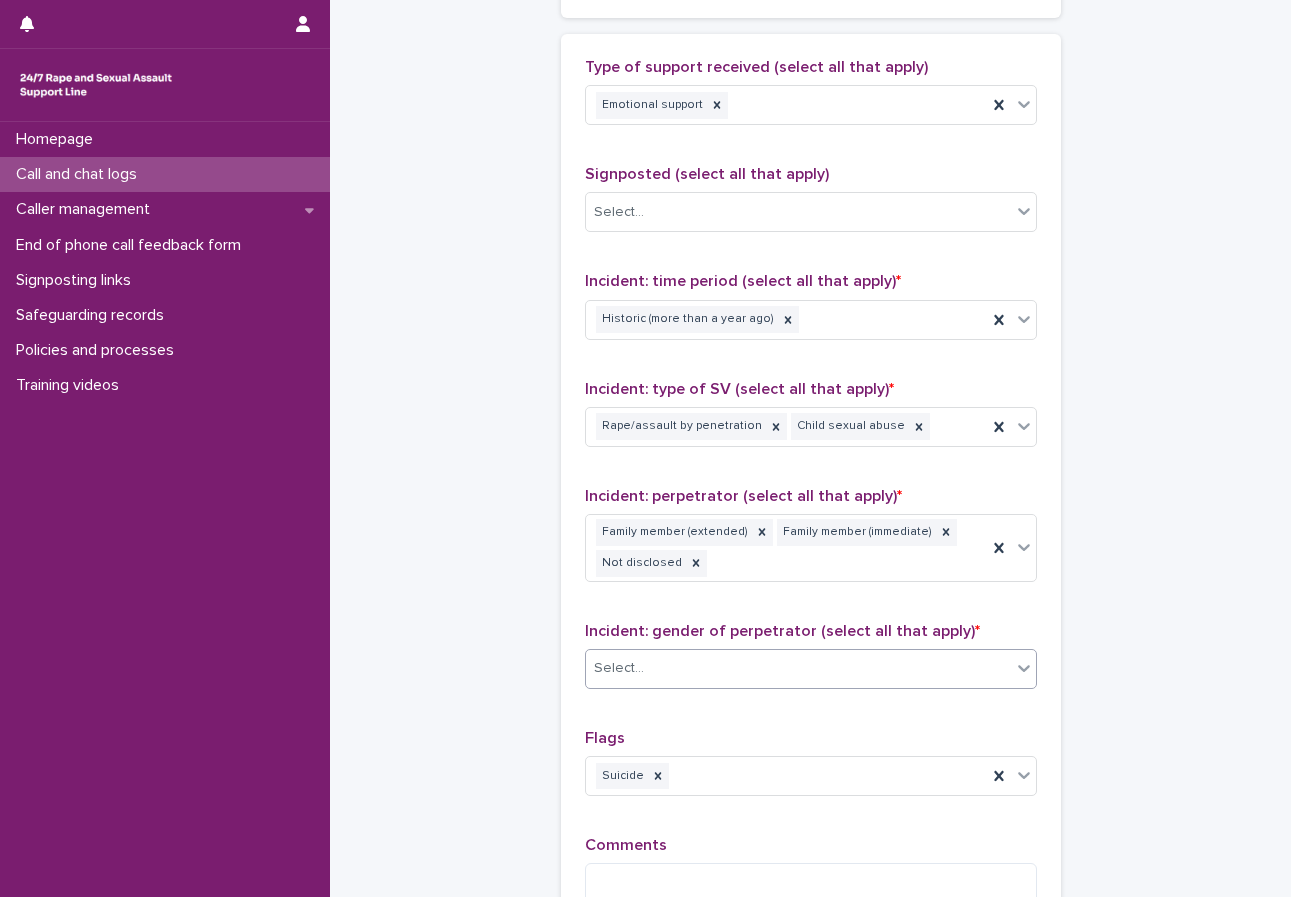 click on "Select..." at bounding box center (798, 668) 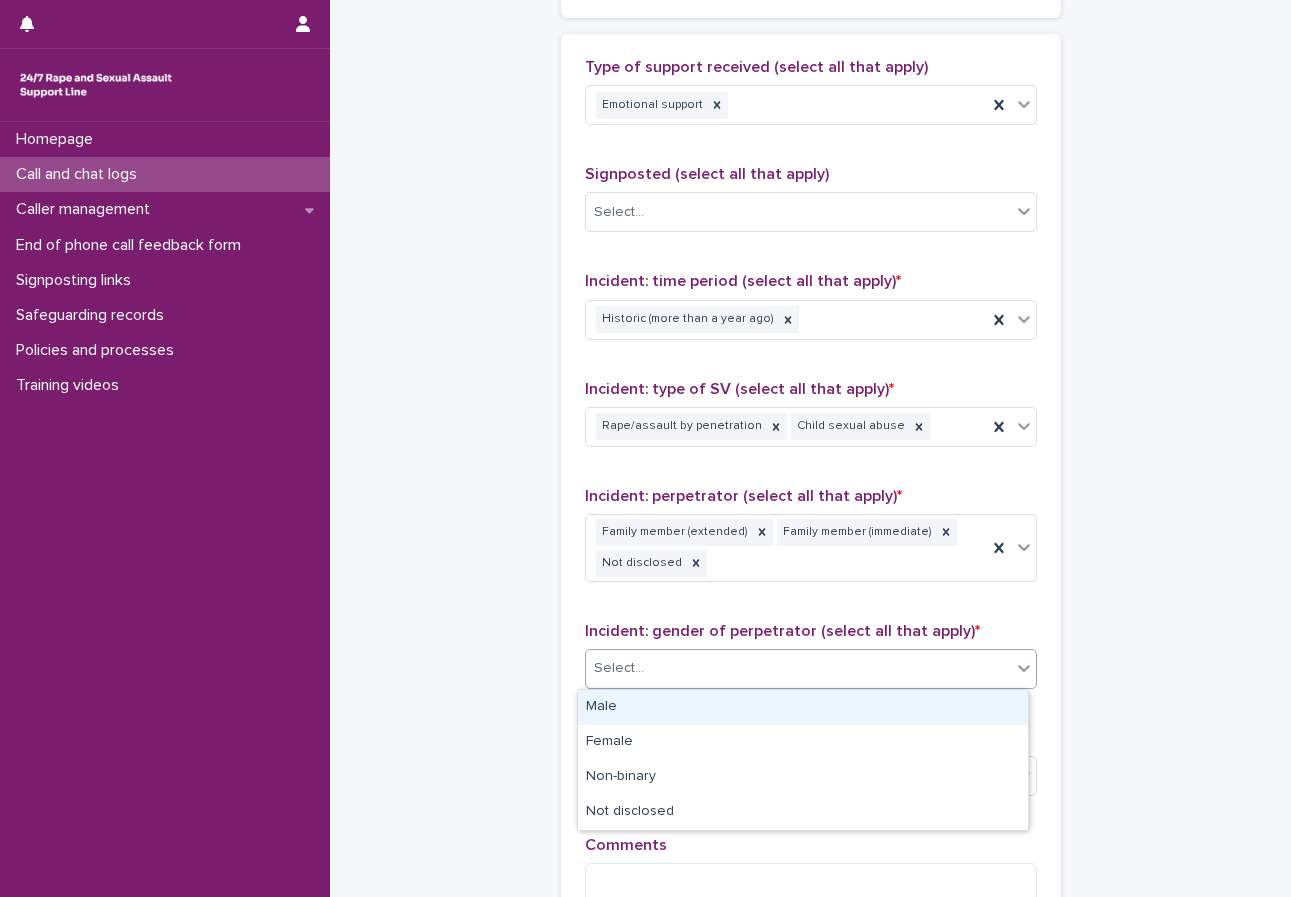 click on "Male" at bounding box center (803, 707) 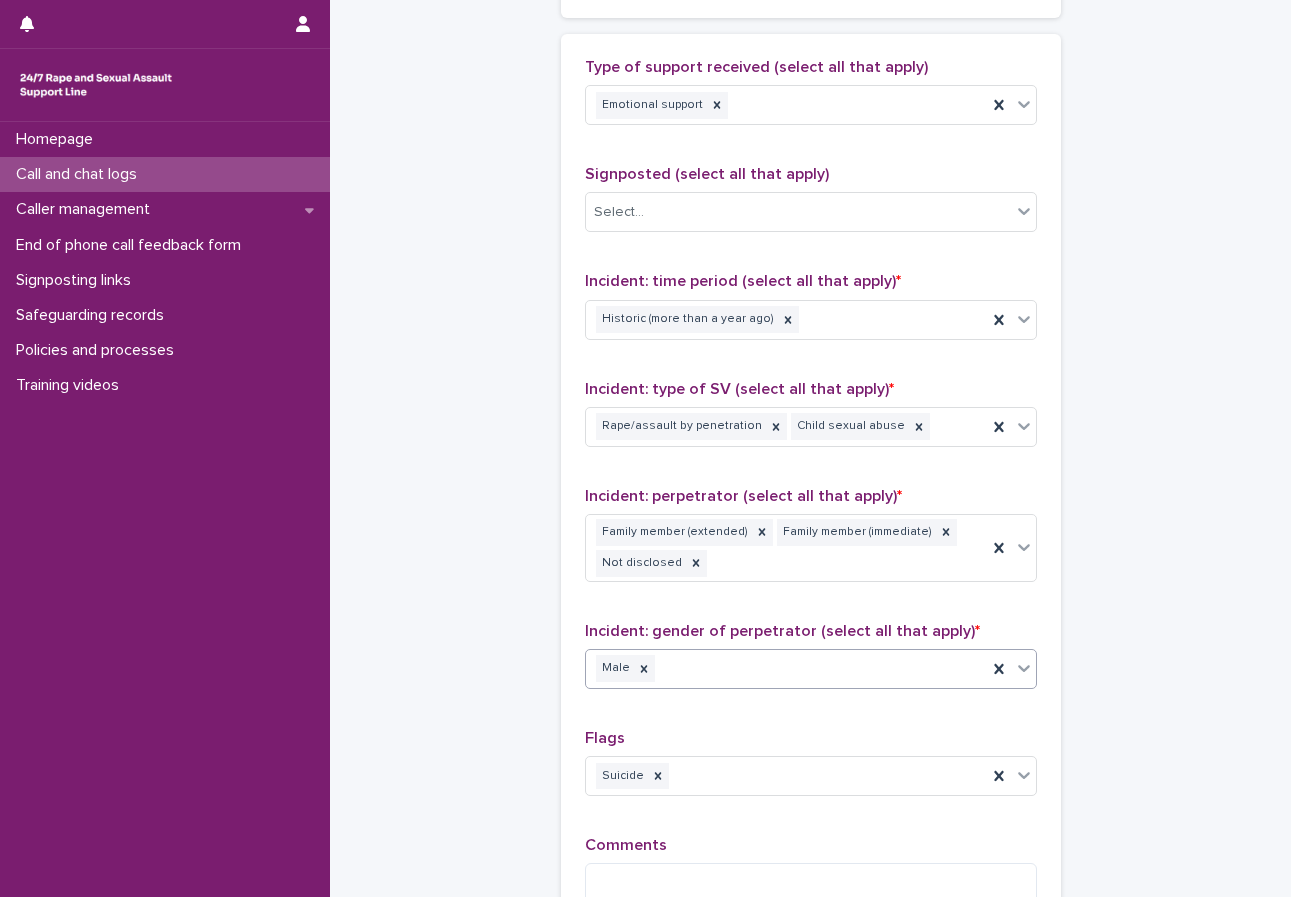 click on "Male" at bounding box center (786, 668) 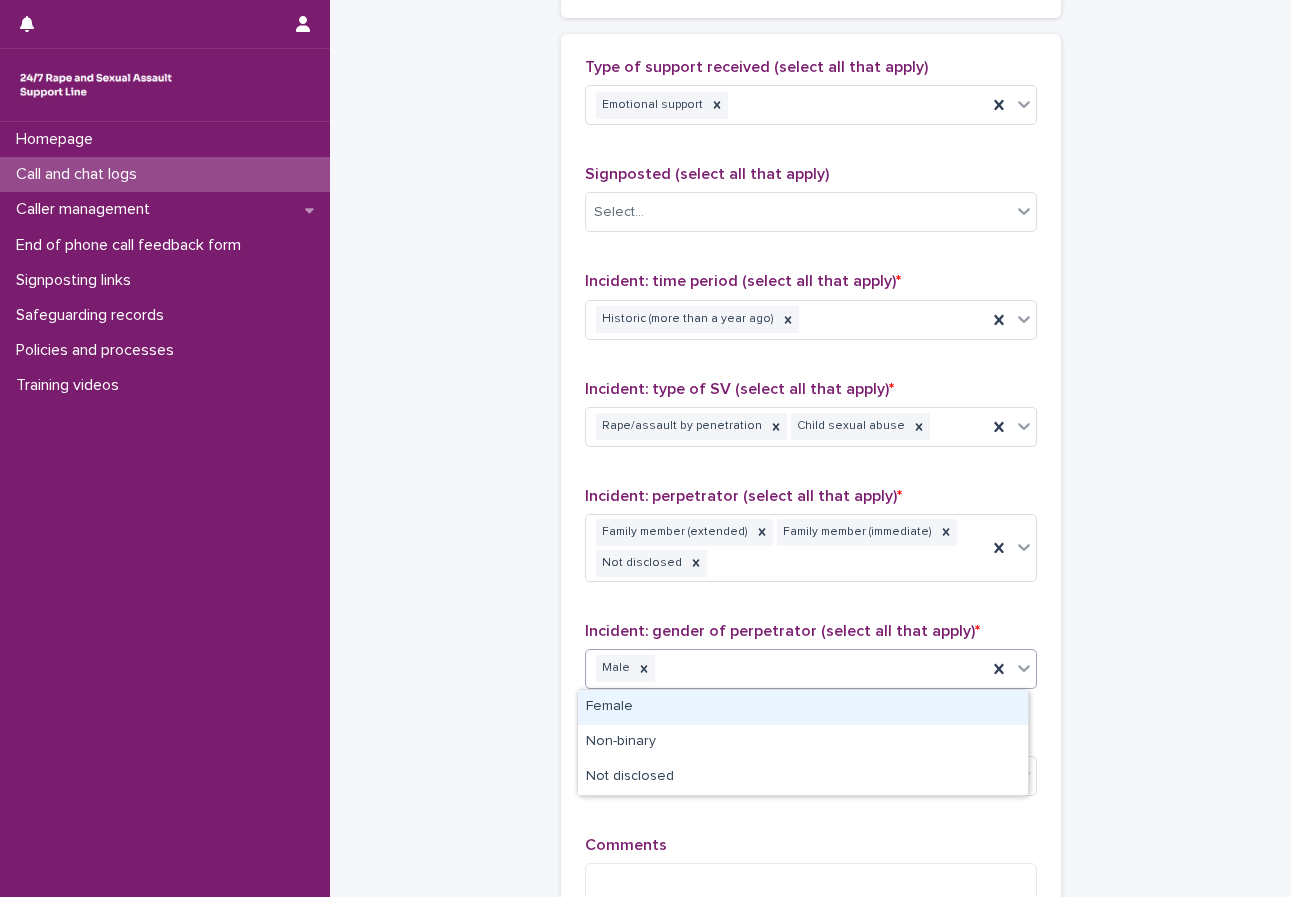 click on "Female" at bounding box center [803, 707] 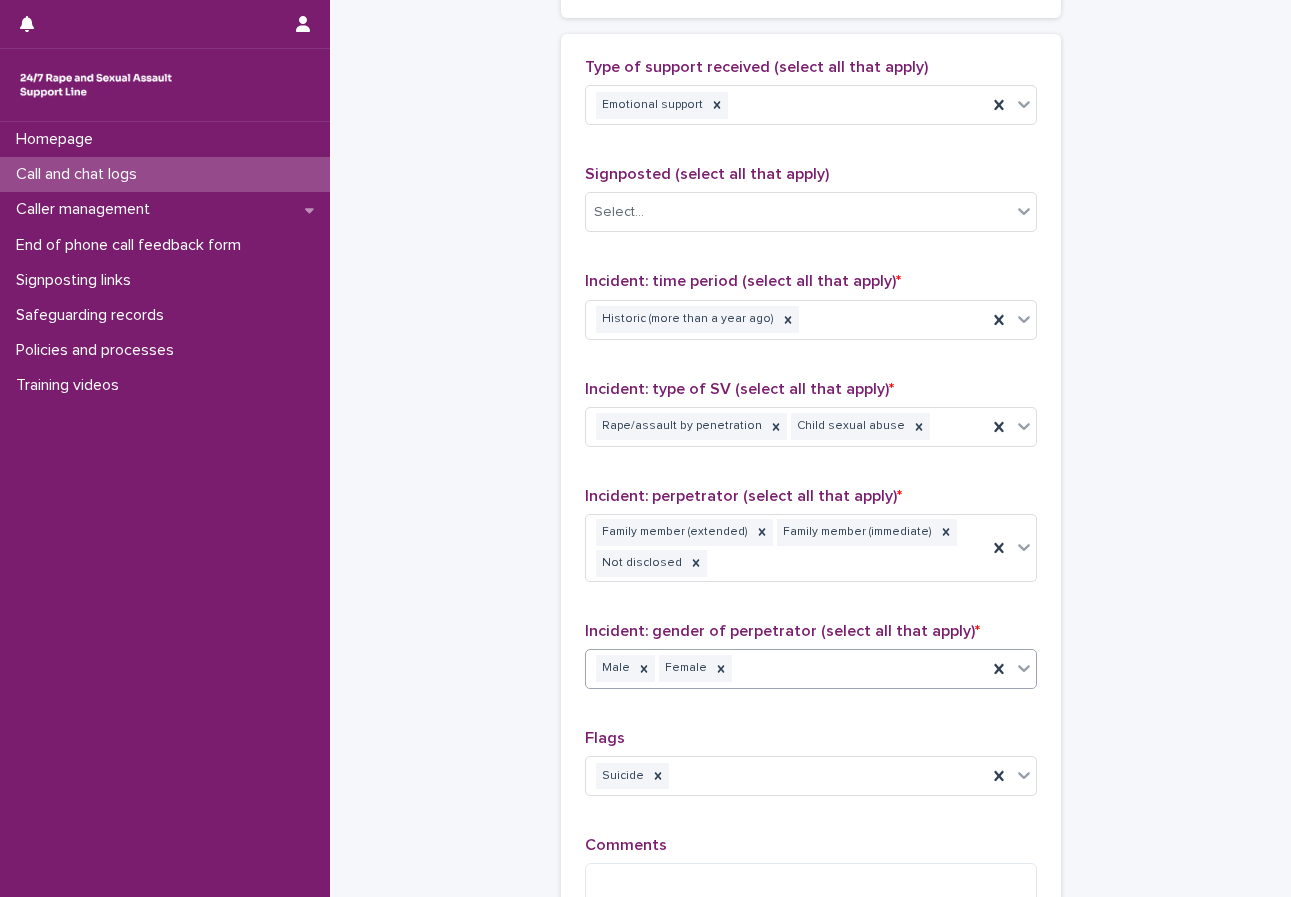 click on "Male Female" at bounding box center [786, 668] 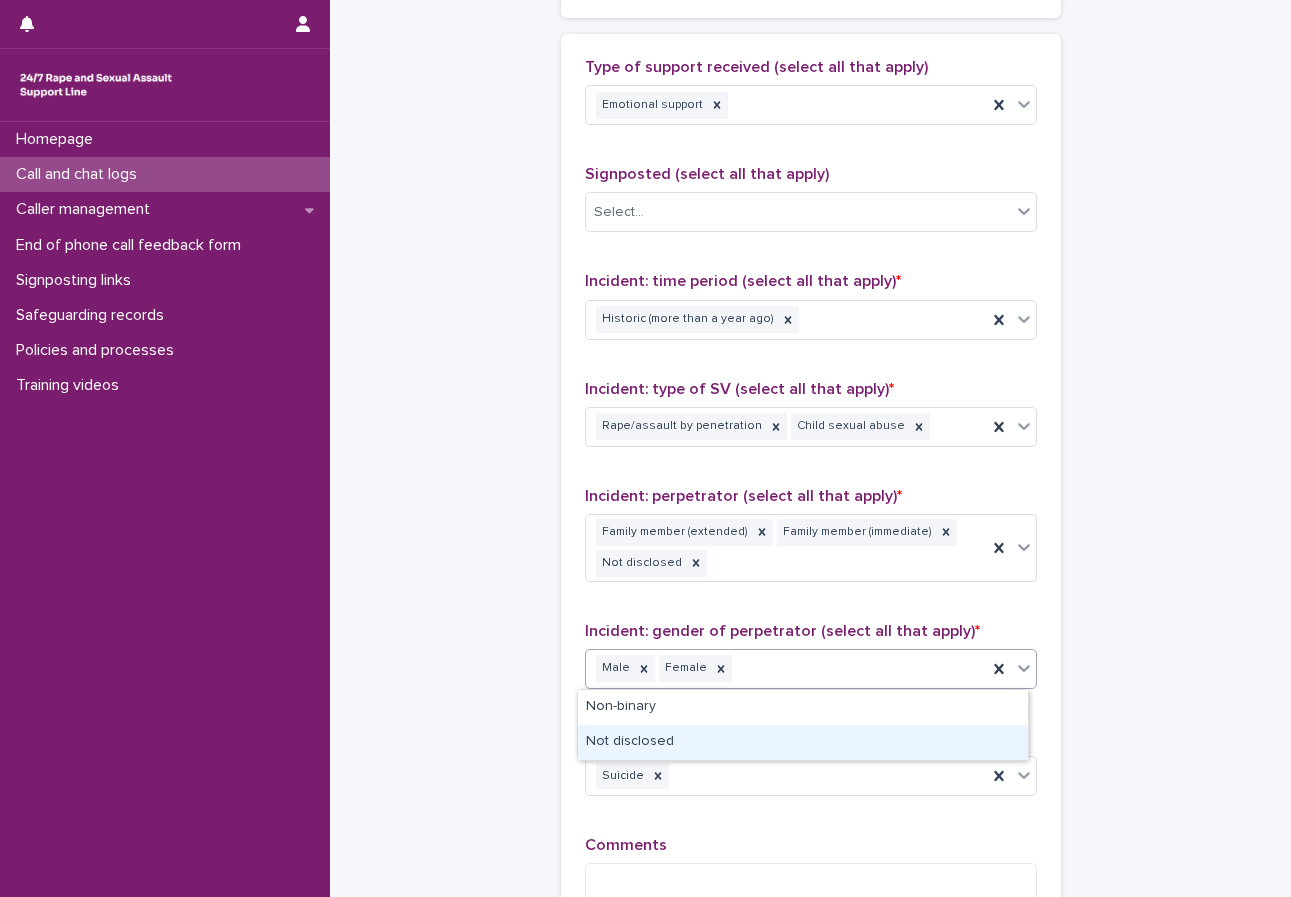 click on "Not disclosed" at bounding box center (803, 742) 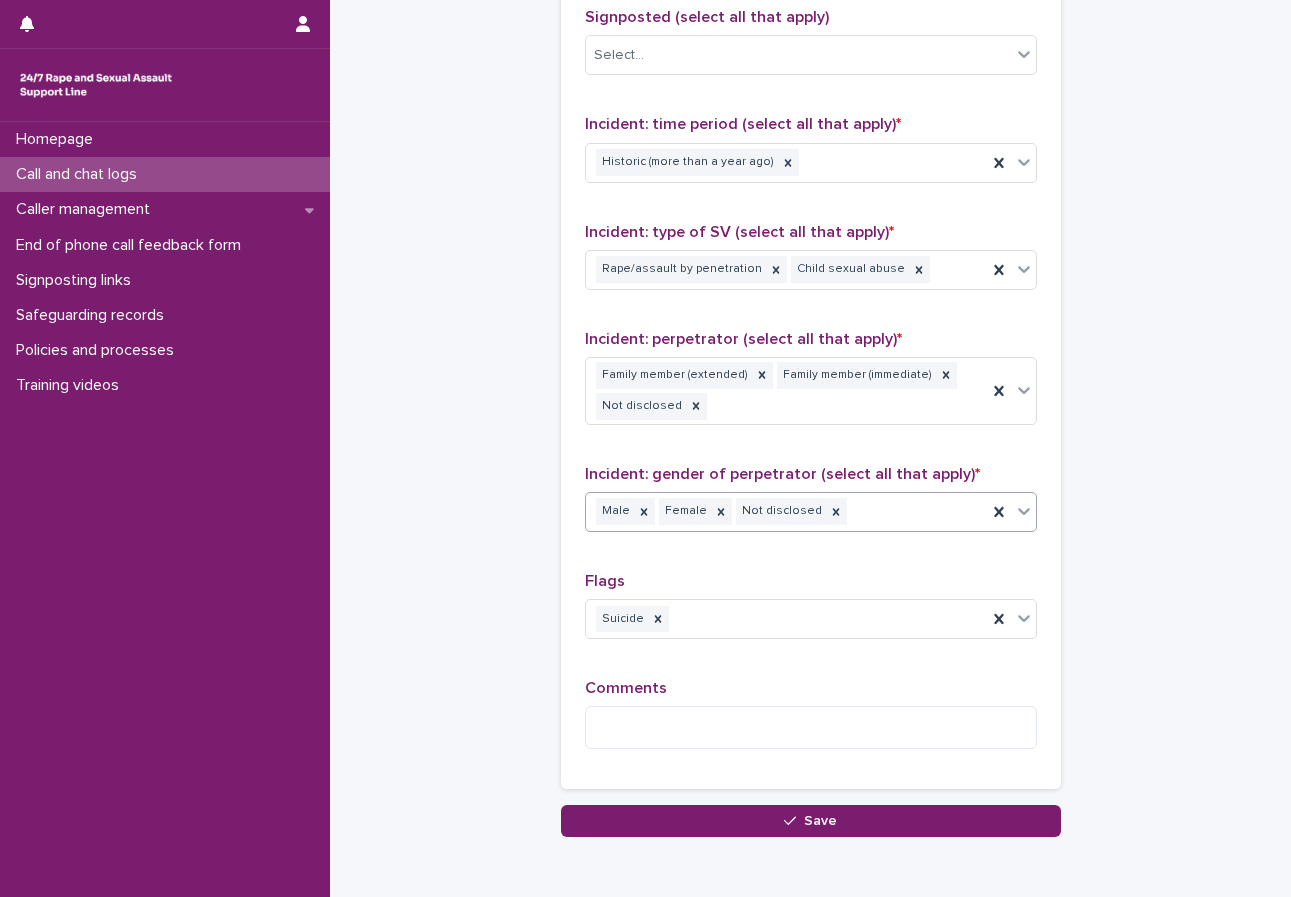 scroll, scrollTop: 1400, scrollLeft: 0, axis: vertical 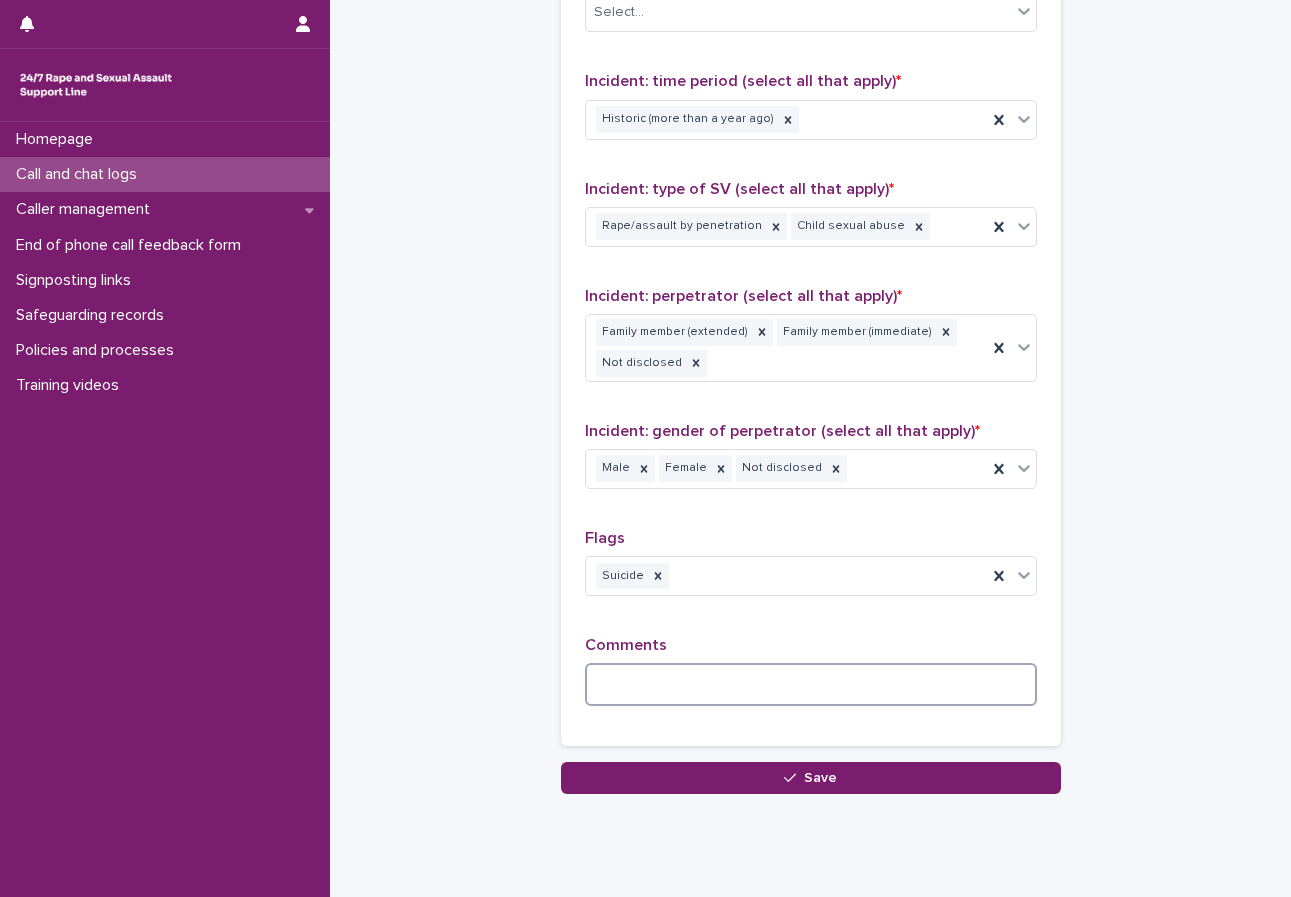click at bounding box center [811, 684] 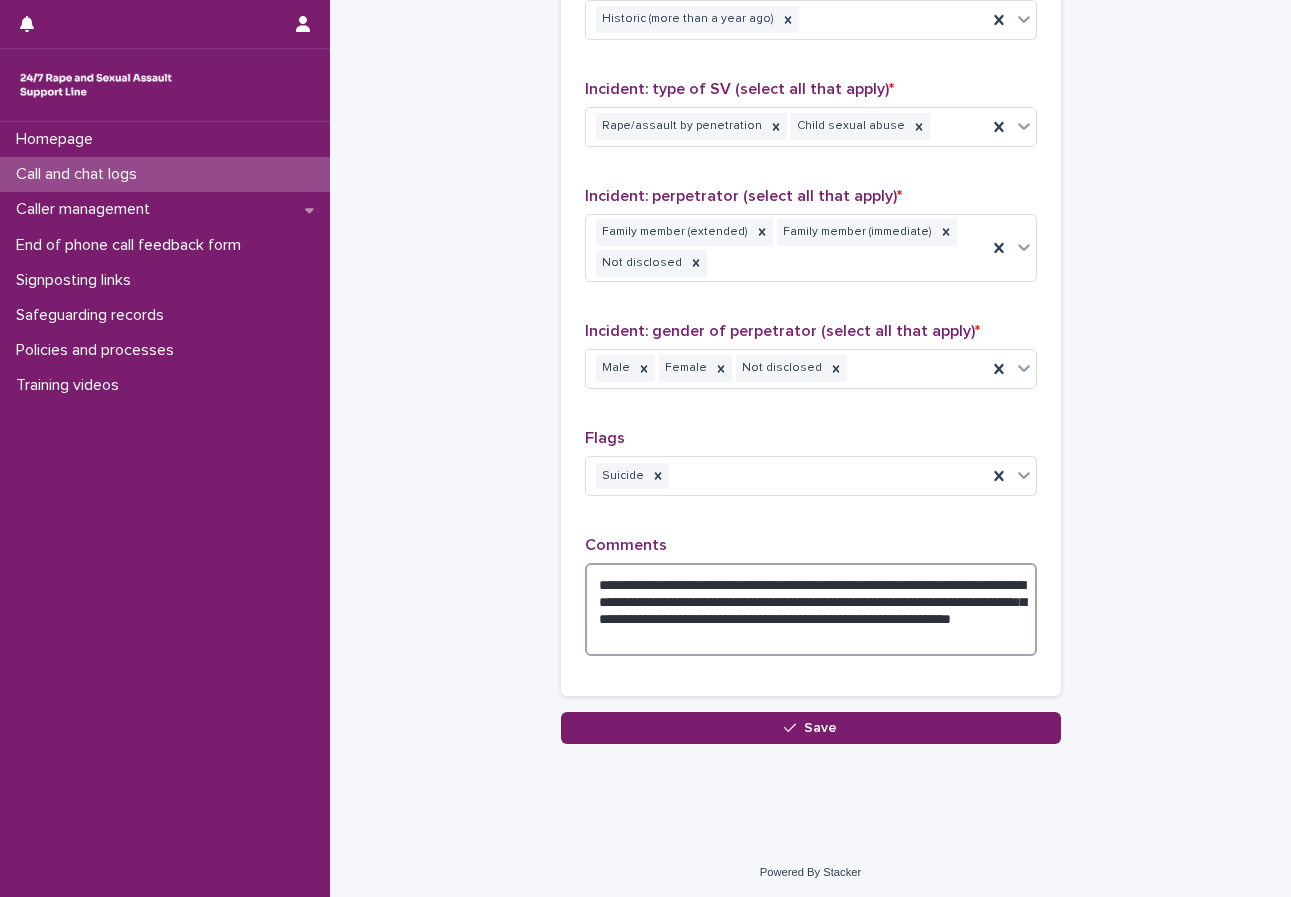 scroll, scrollTop: 1504, scrollLeft: 0, axis: vertical 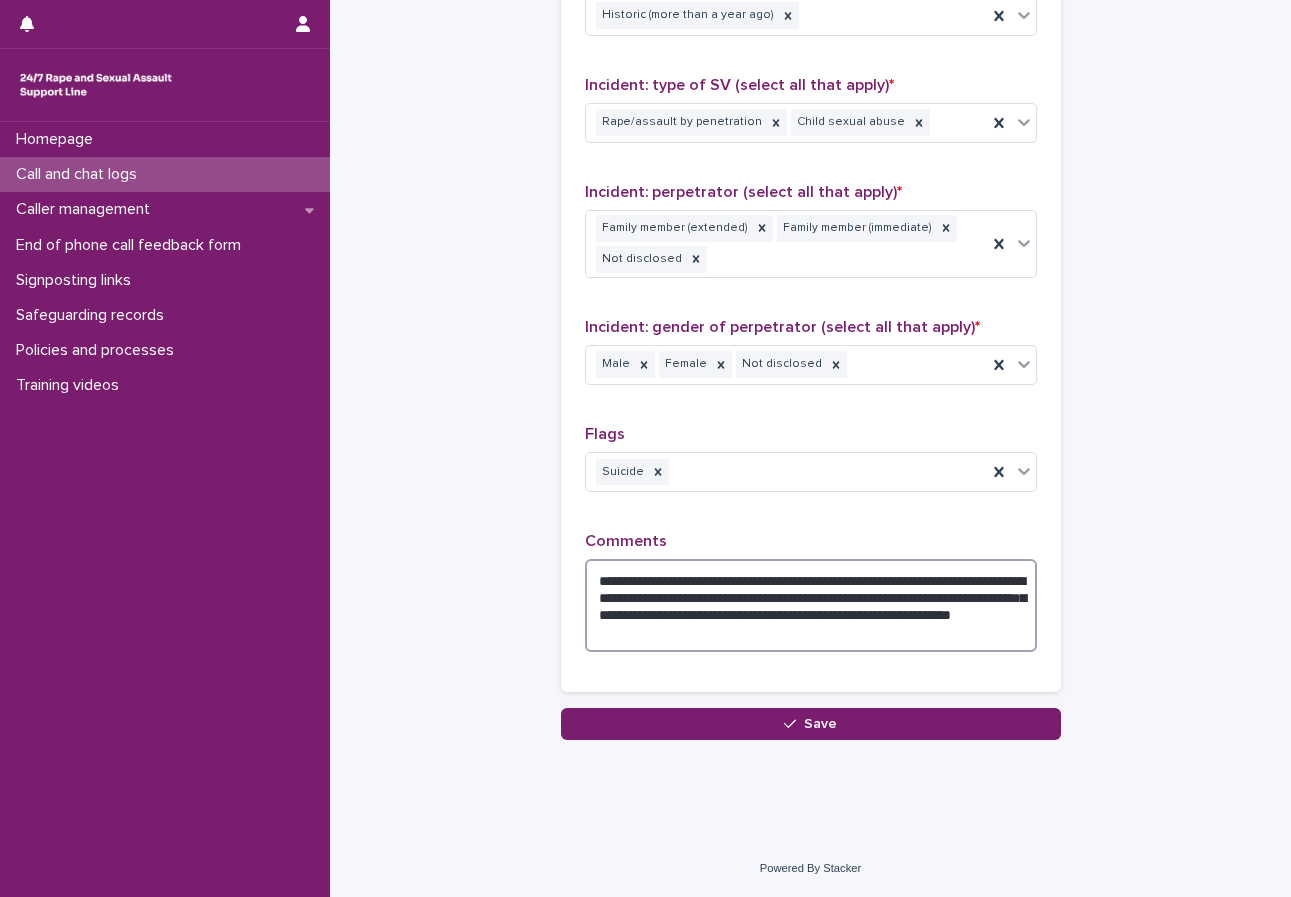 click on "**********" at bounding box center (811, 605) 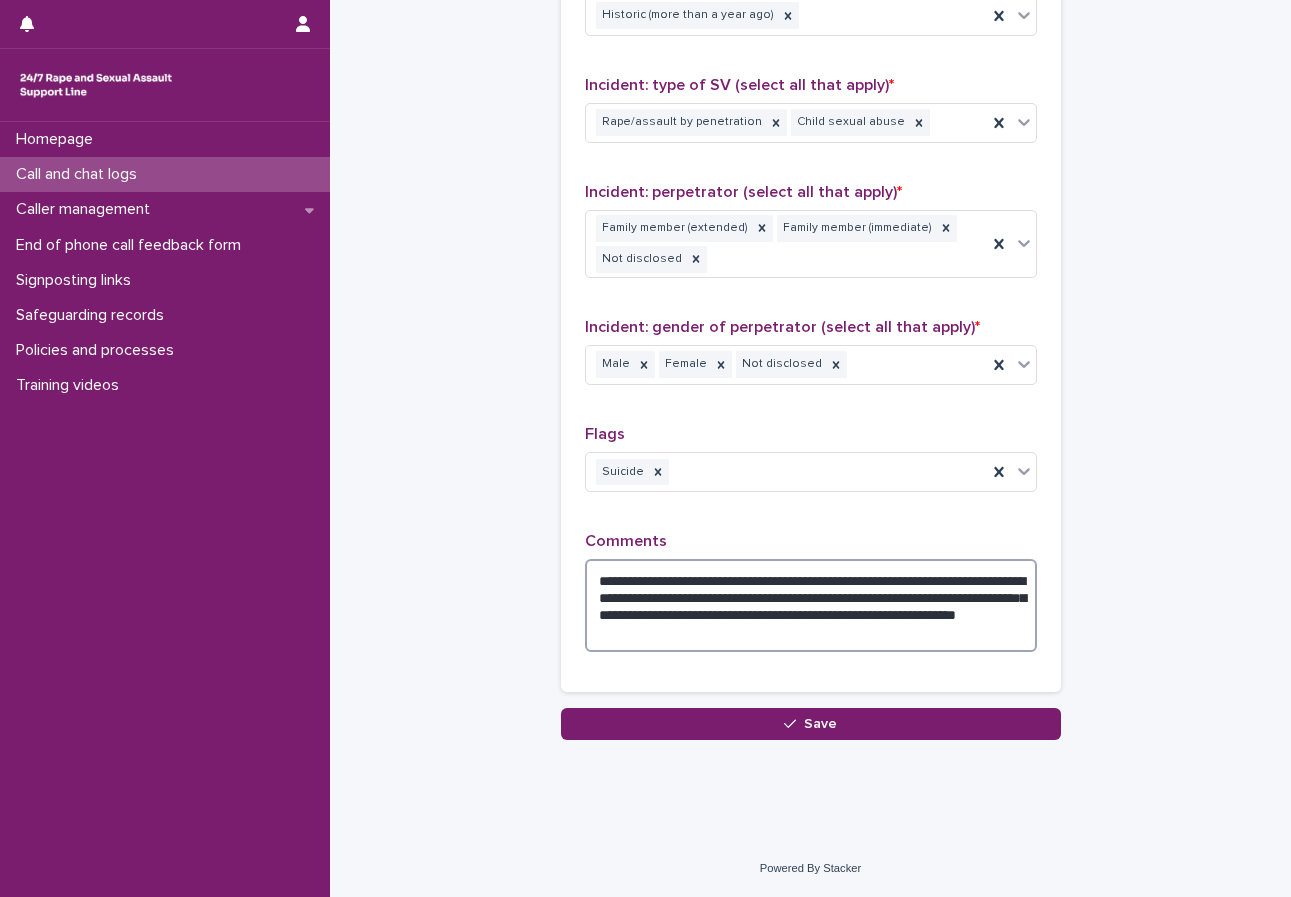 click on "**********" at bounding box center [811, 605] 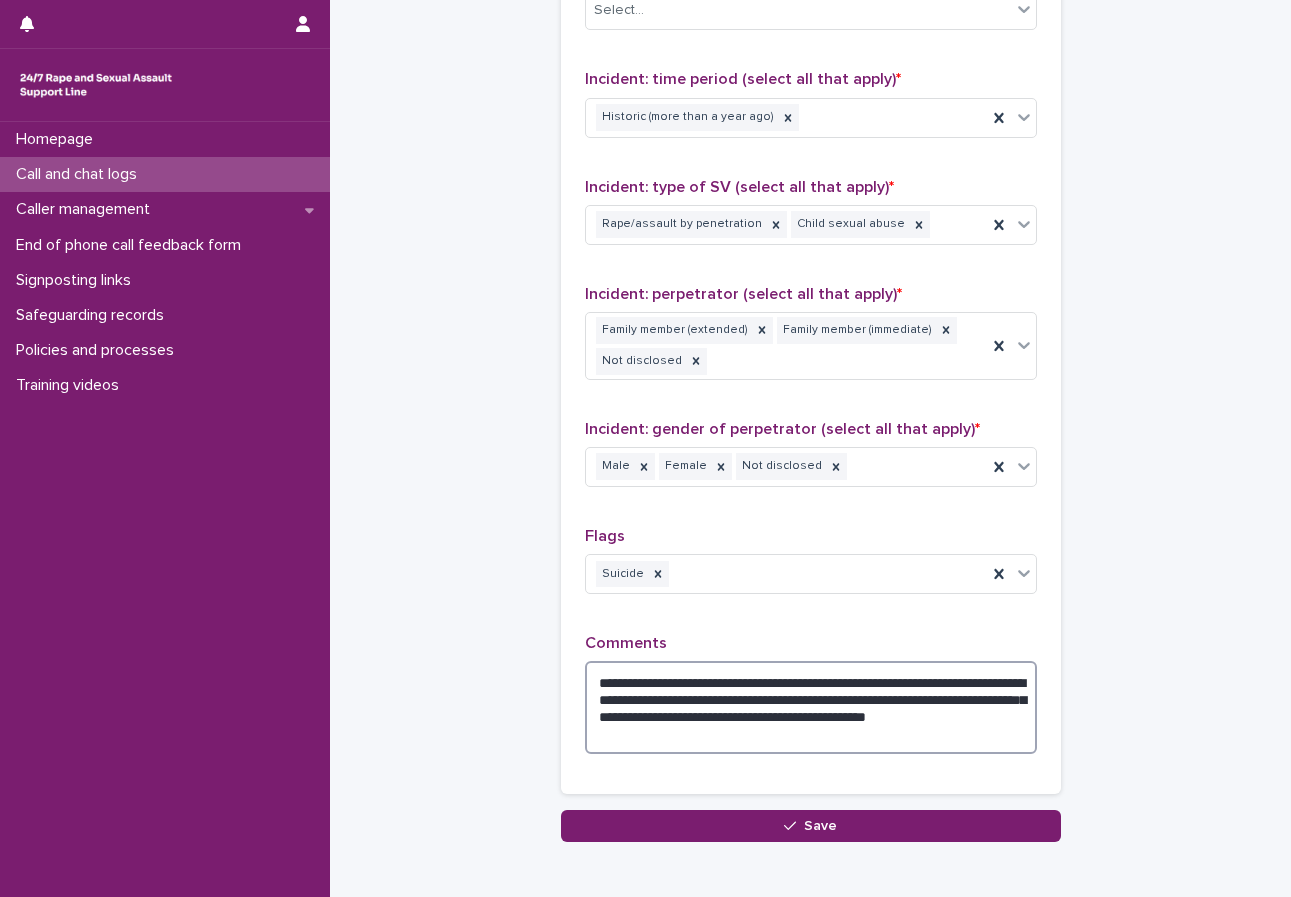 scroll, scrollTop: 1504, scrollLeft: 0, axis: vertical 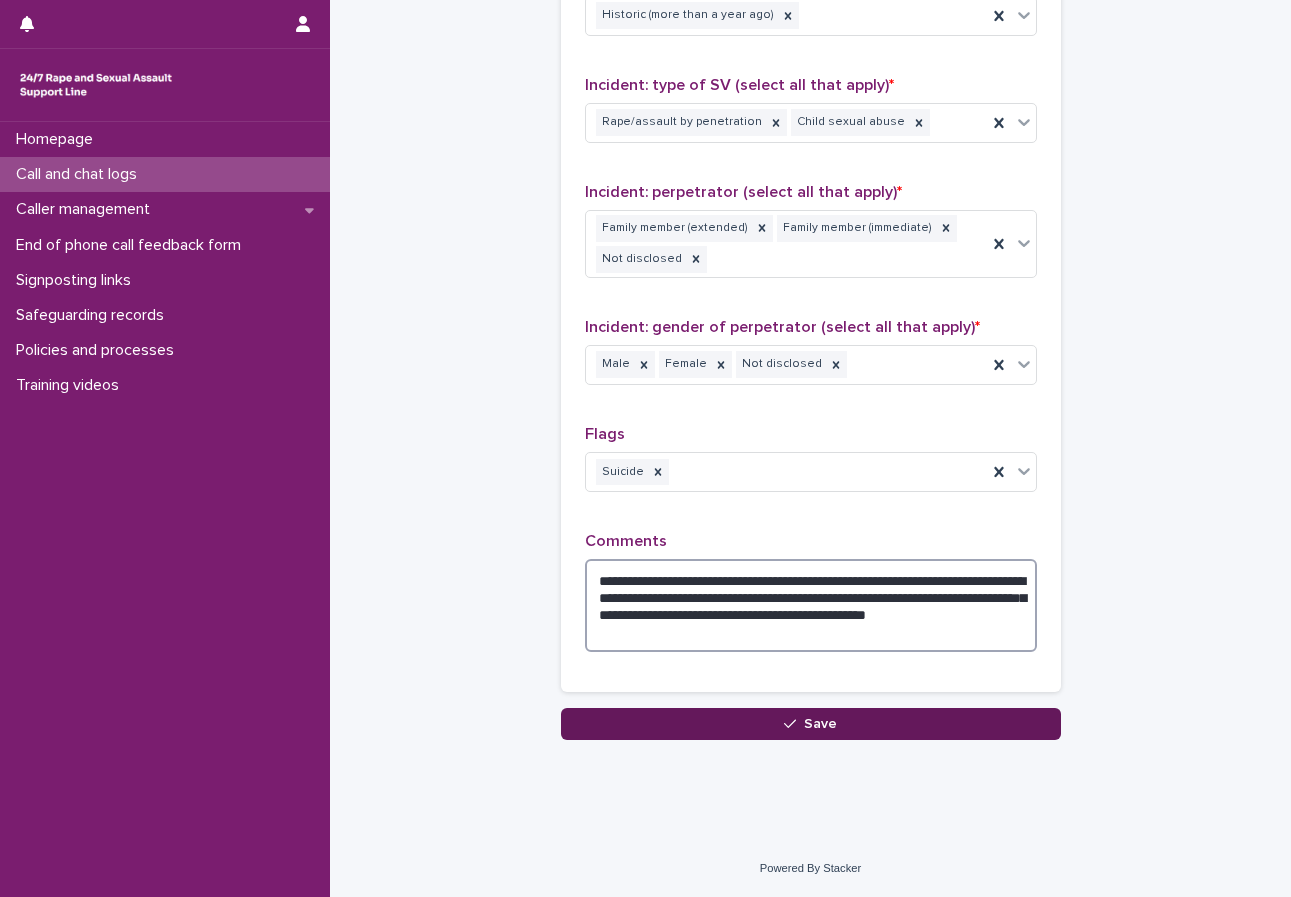 type on "**********" 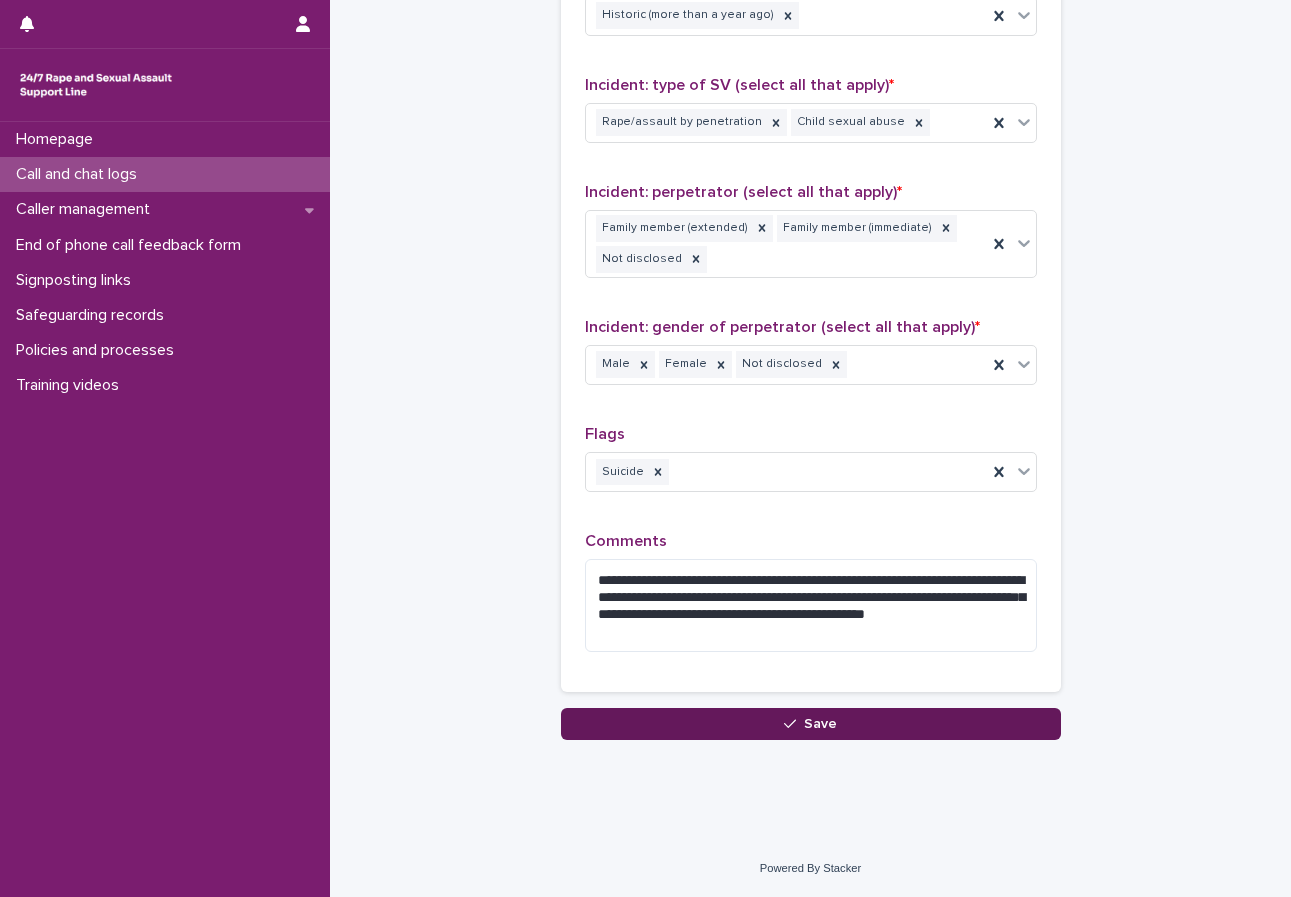 click on "Save" at bounding box center [811, 724] 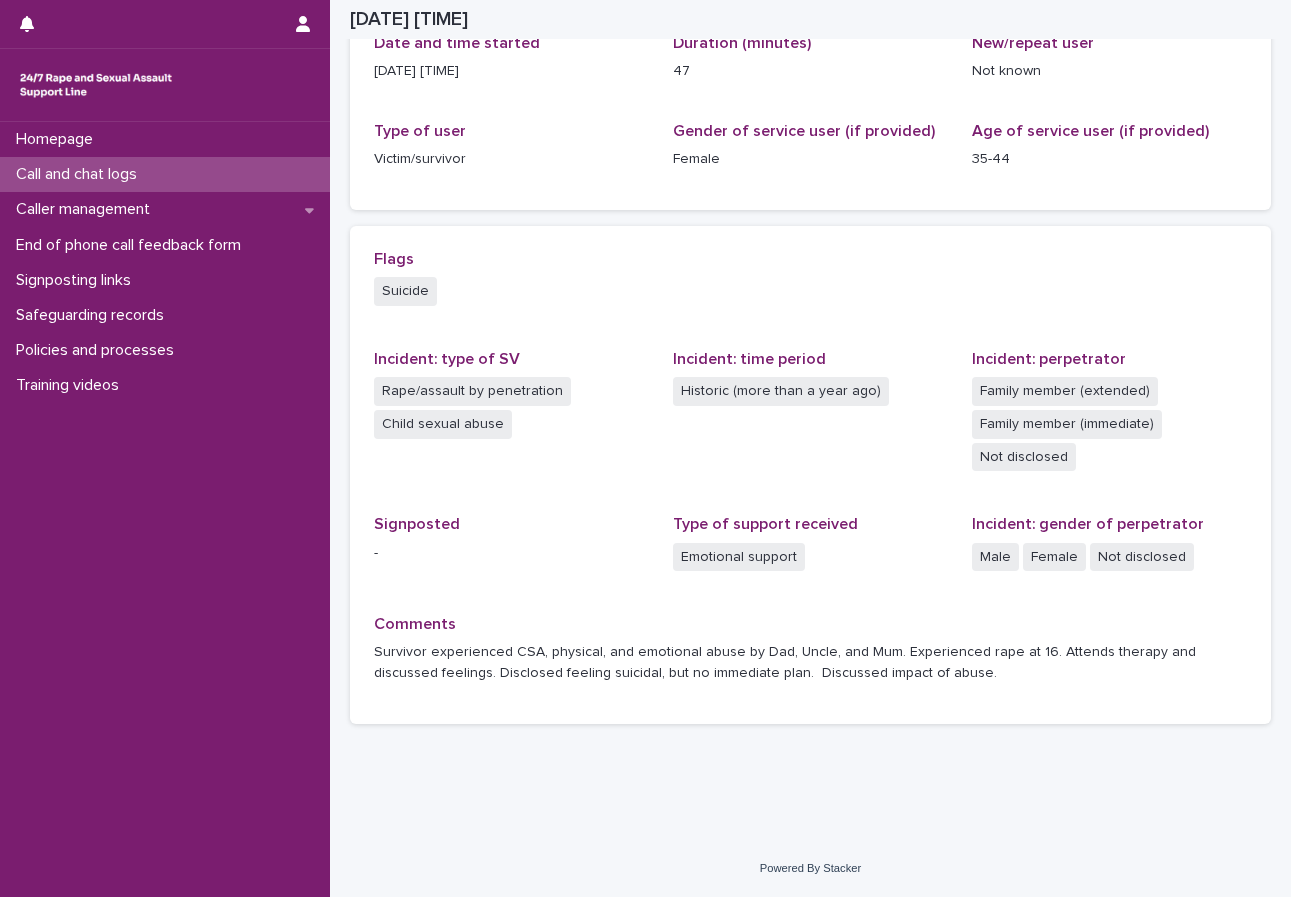 scroll, scrollTop: 264, scrollLeft: 0, axis: vertical 